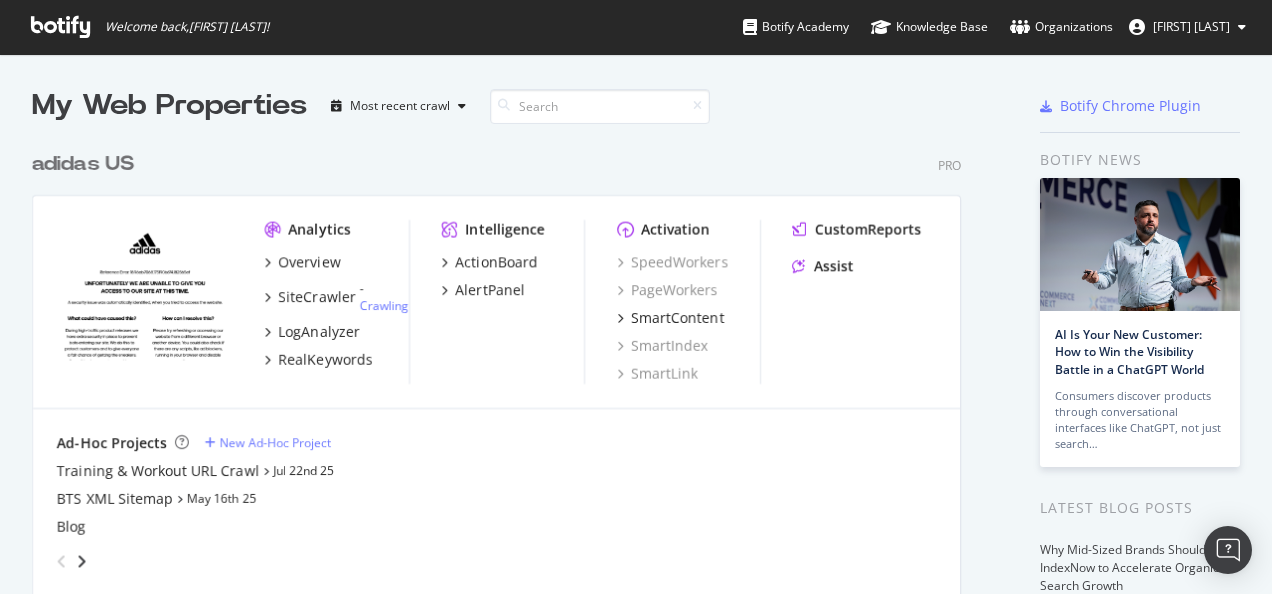 scroll, scrollTop: 0, scrollLeft: 0, axis: both 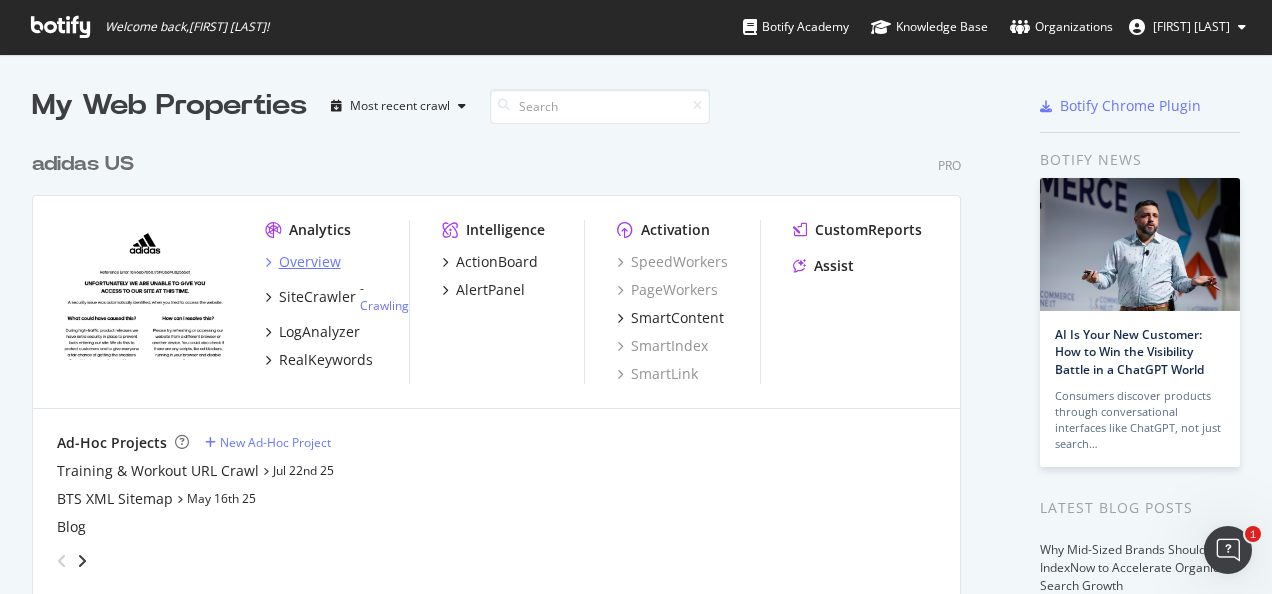 click on "Overview" at bounding box center [310, 262] 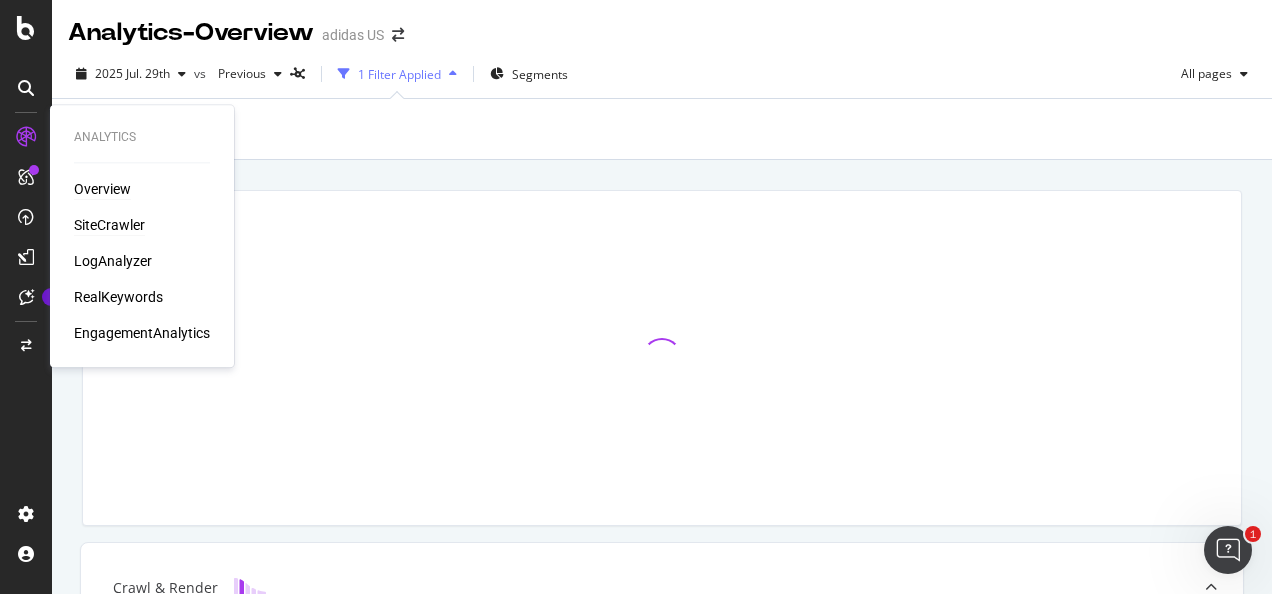 click on "SiteCrawler" at bounding box center [109, 225] 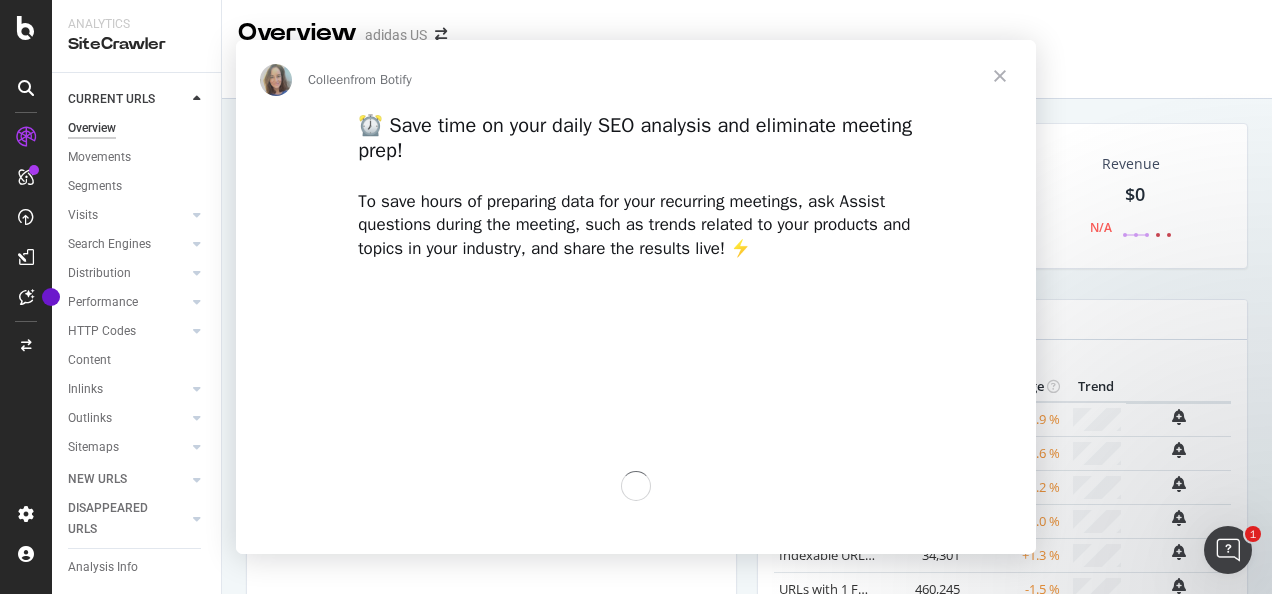 scroll, scrollTop: 0, scrollLeft: 0, axis: both 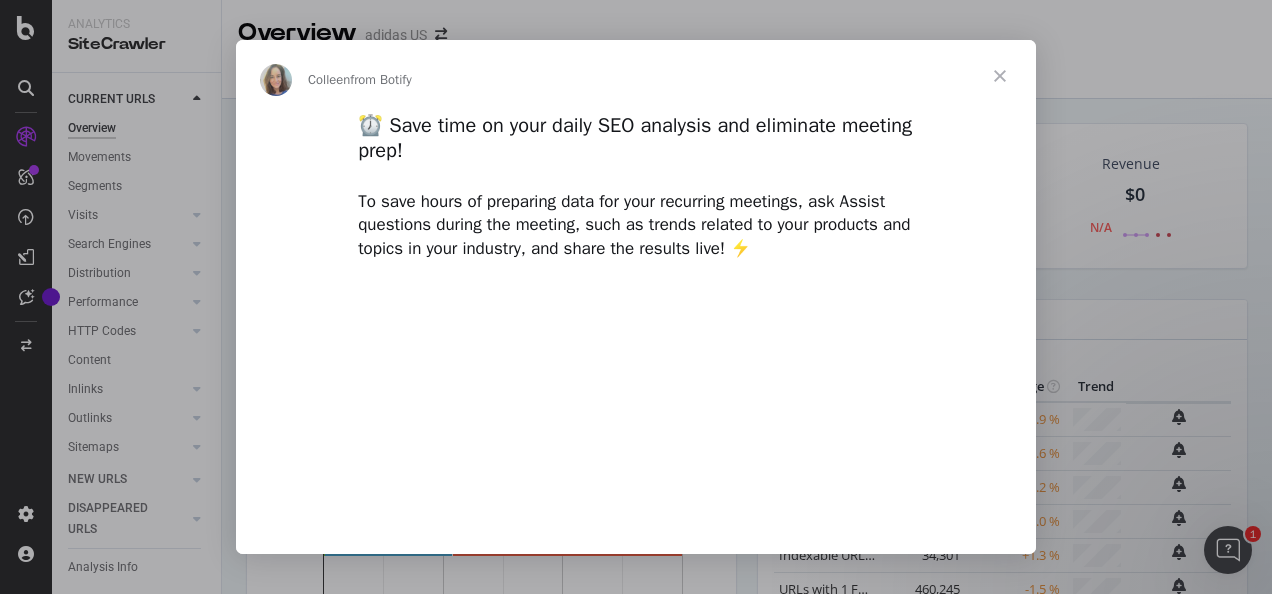 type on "49279" 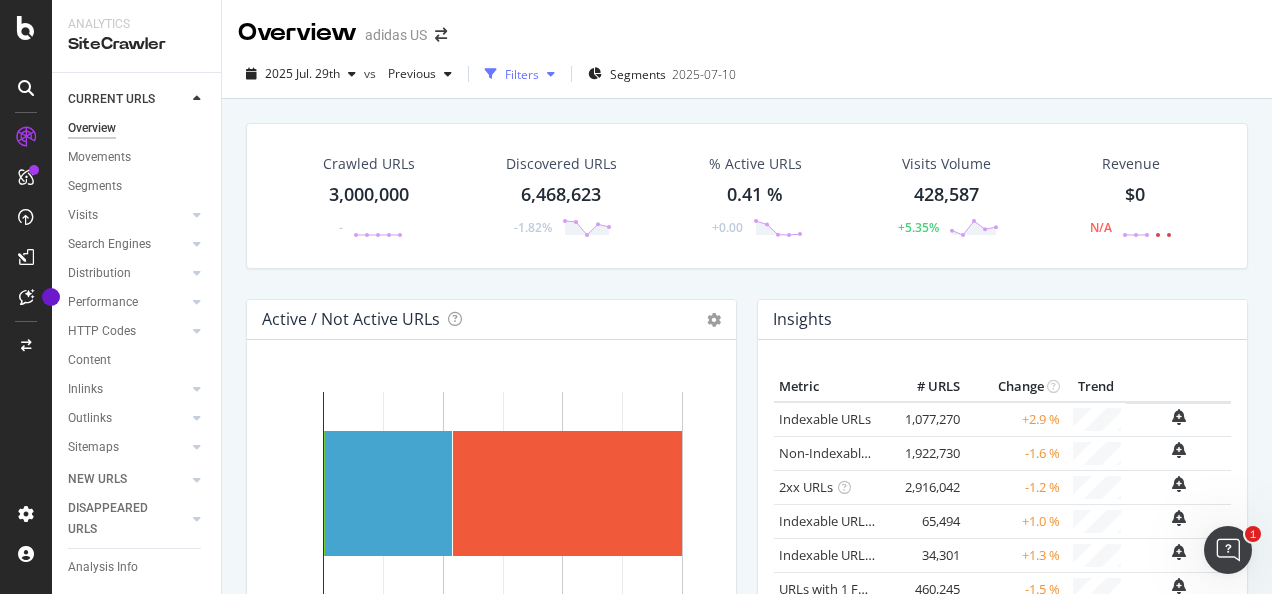 click at bounding box center [551, 74] 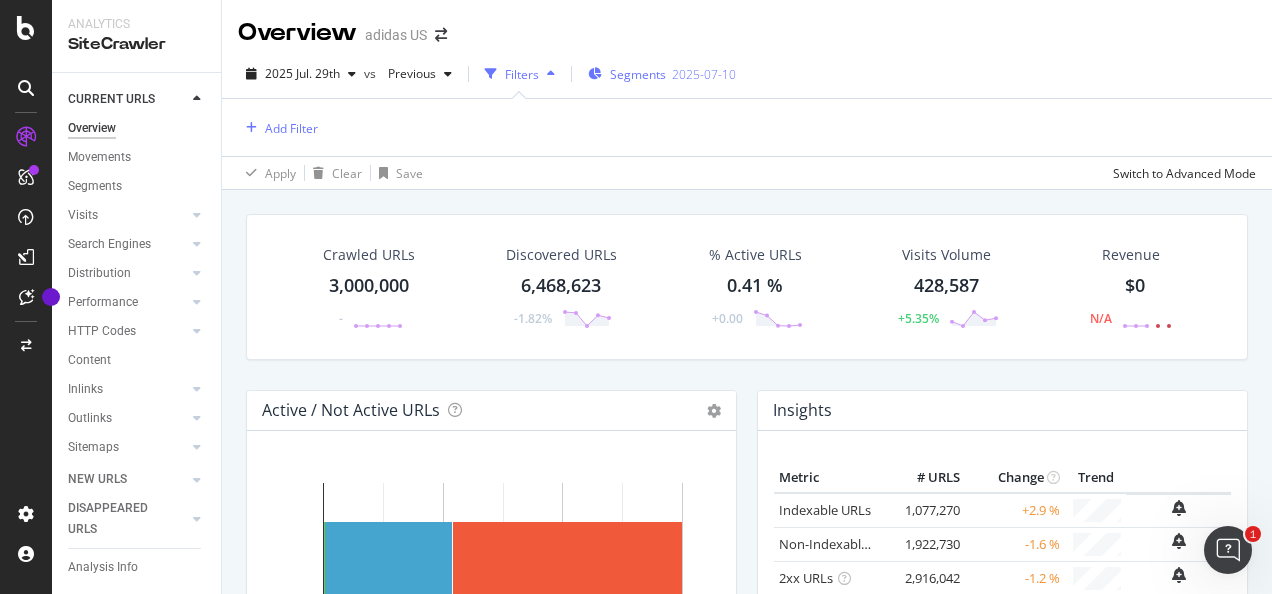 click on "Segments" at bounding box center (638, 74) 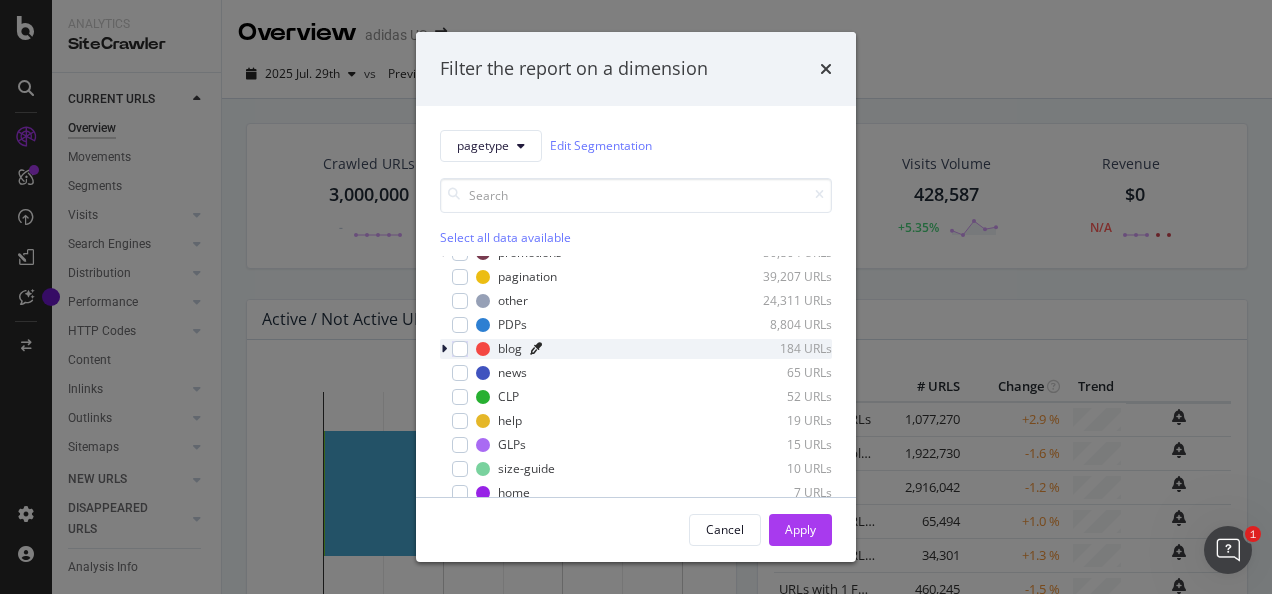 scroll, scrollTop: 88, scrollLeft: 0, axis: vertical 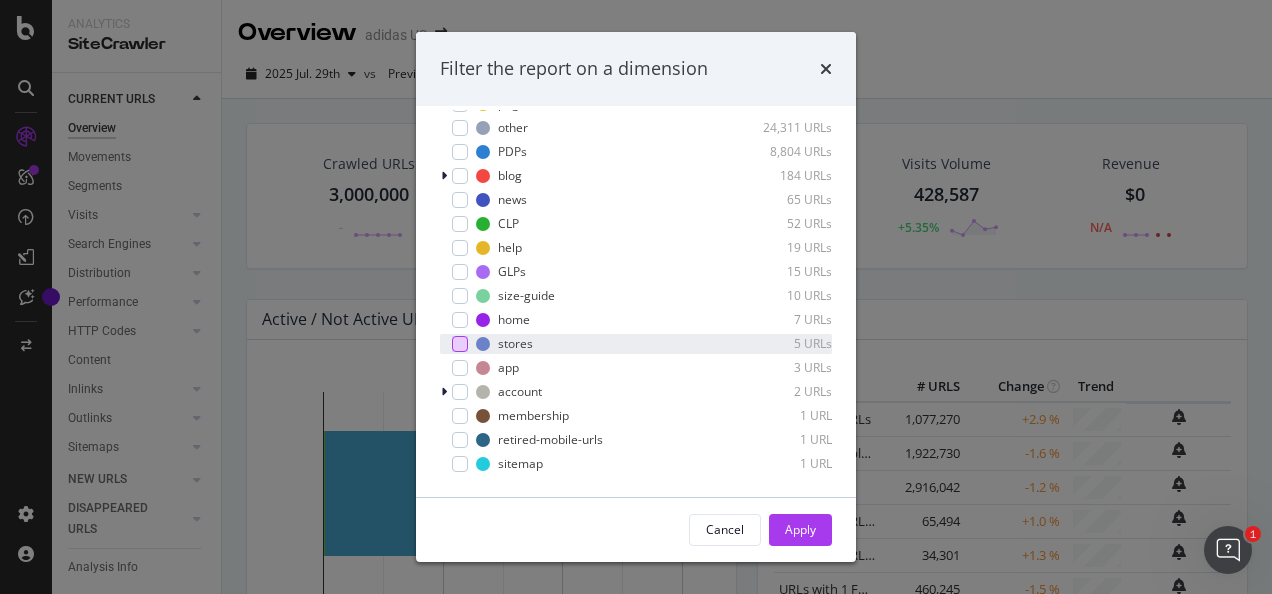 click at bounding box center [460, 344] 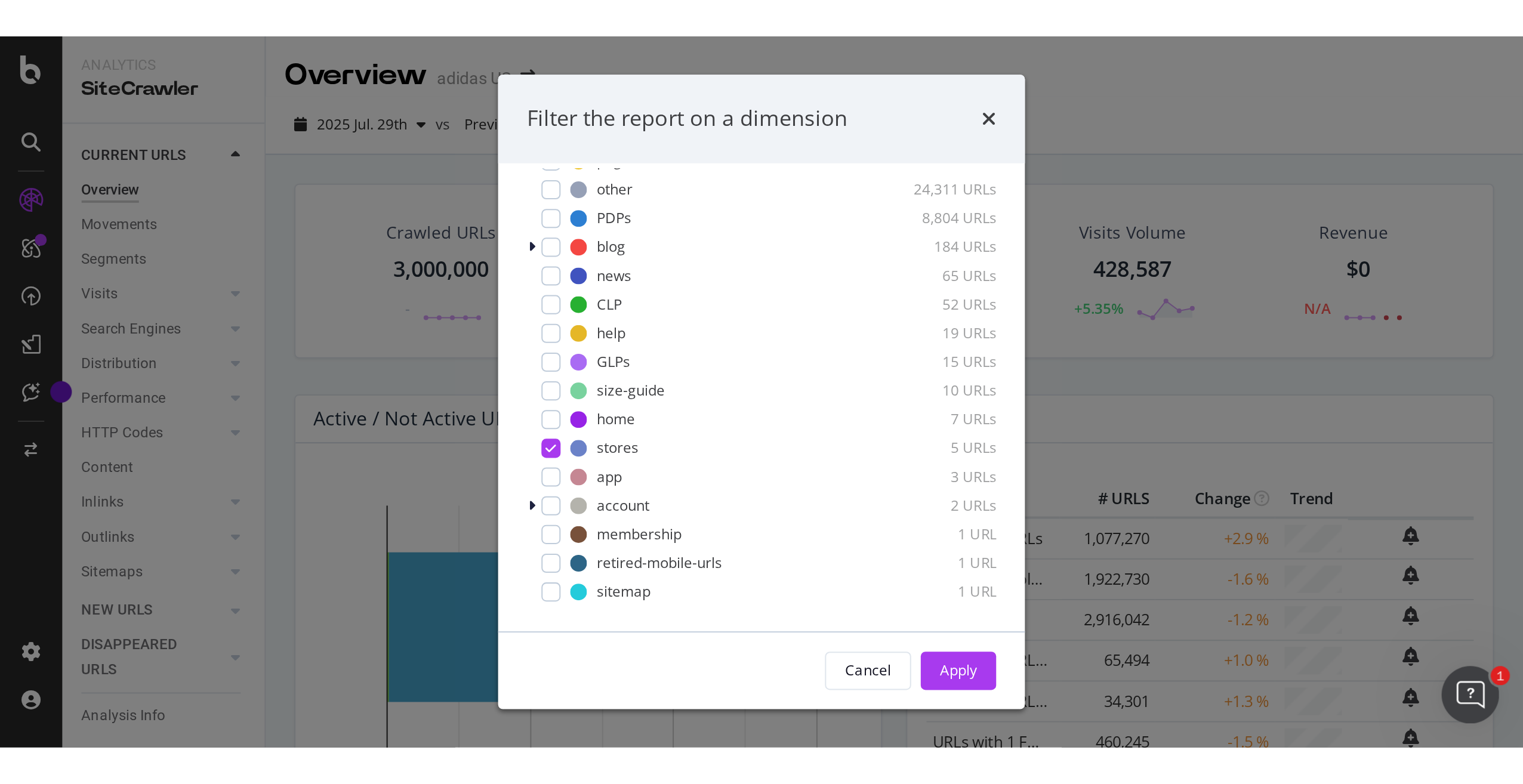 scroll, scrollTop: 0, scrollLeft: 0, axis: both 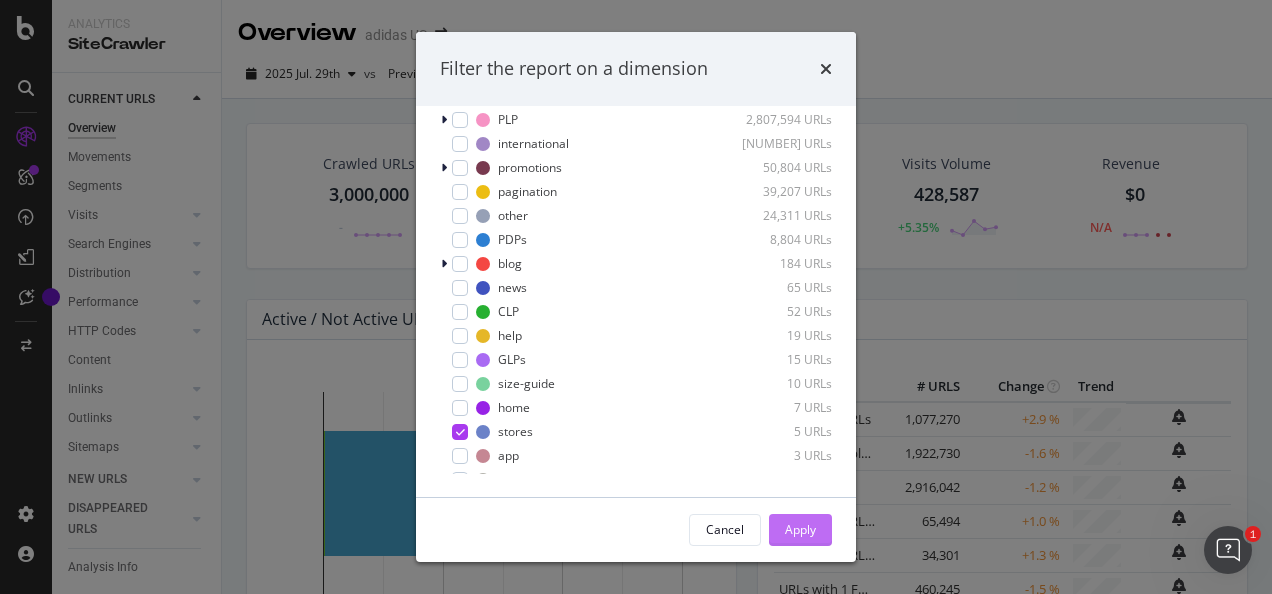 click on "Apply" at bounding box center [800, 529] 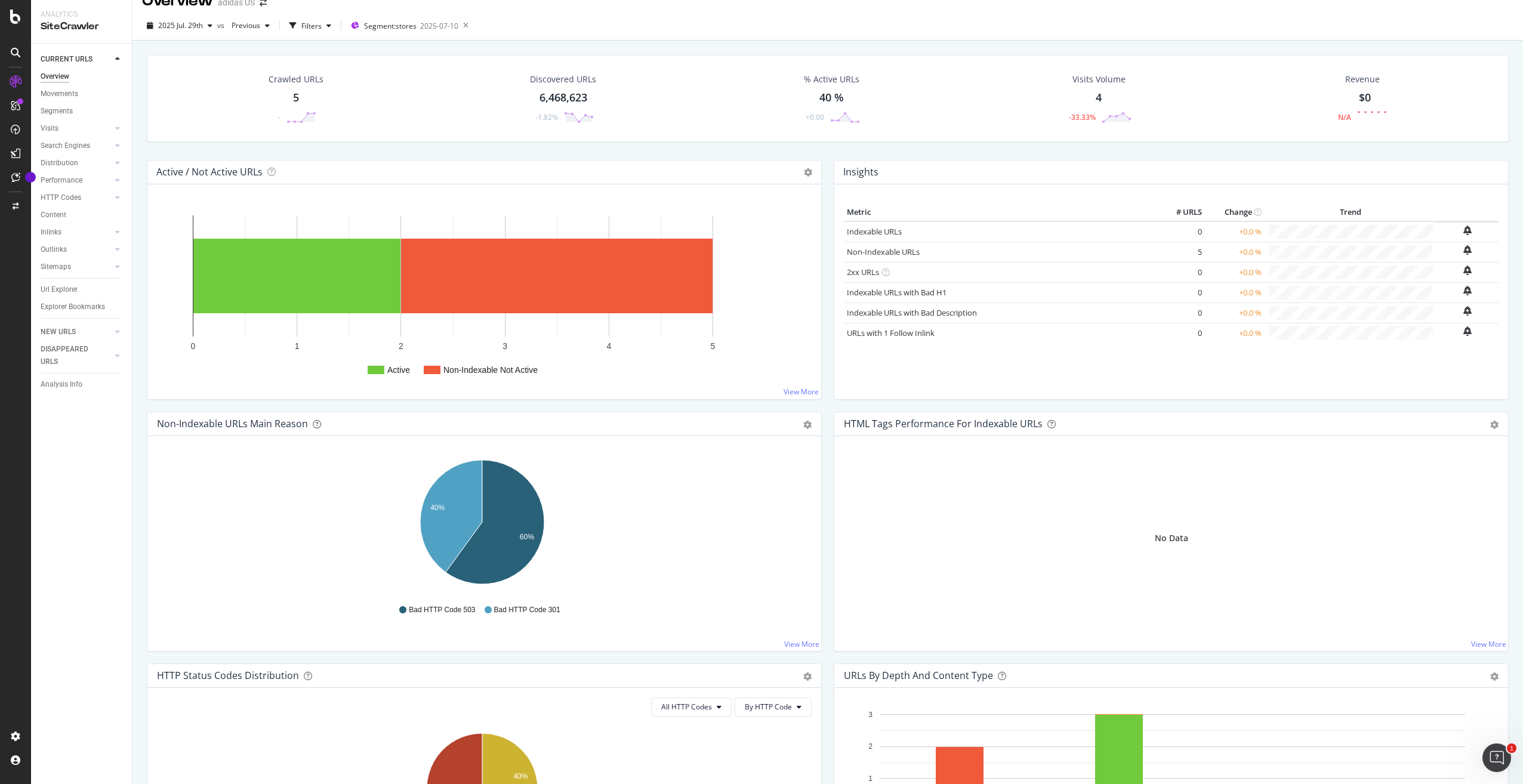 scroll, scrollTop: 0, scrollLeft: 0, axis: both 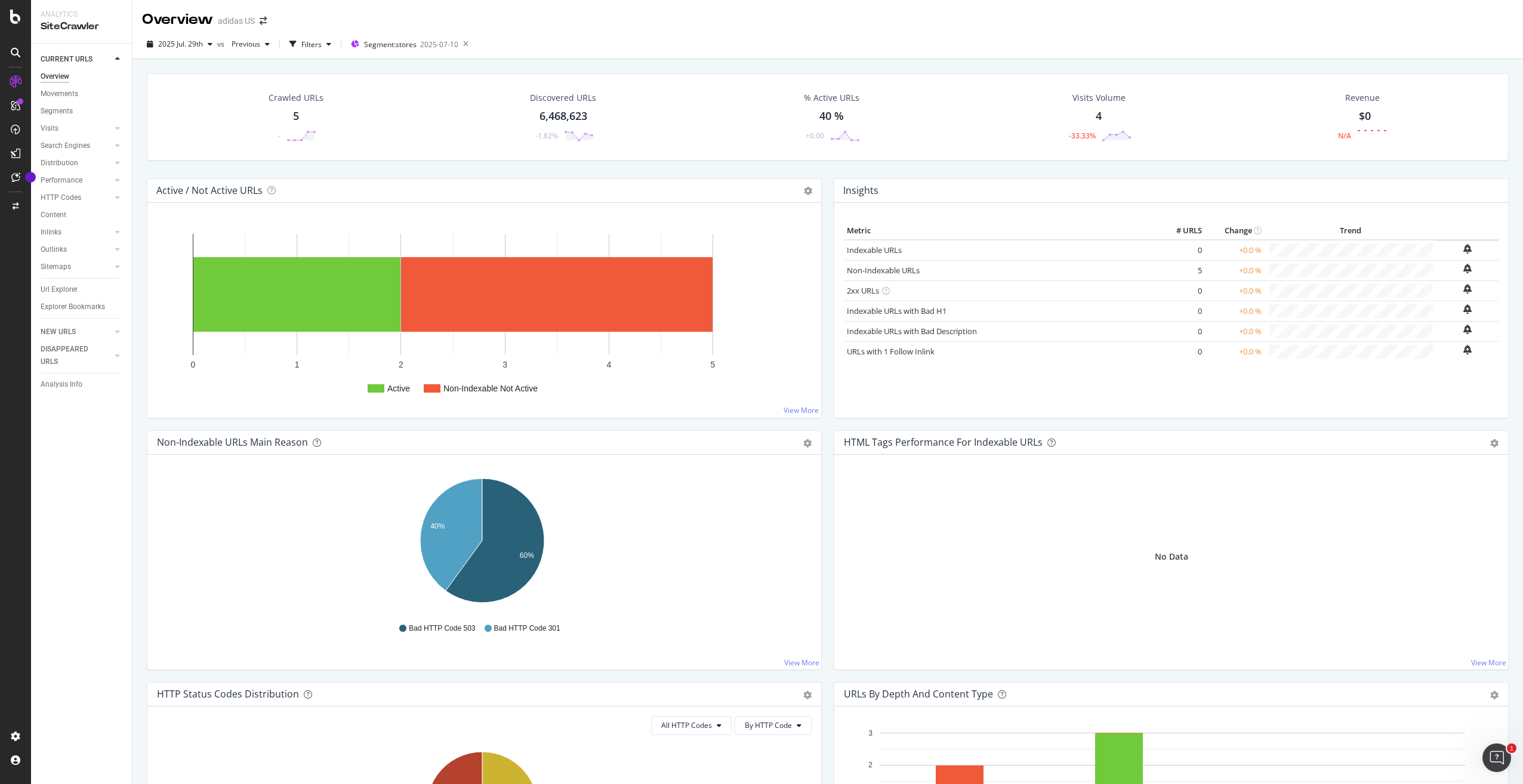 drag, startPoint x: 285, startPoint y: 115, endPoint x: 322, endPoint y: 115, distance: 37 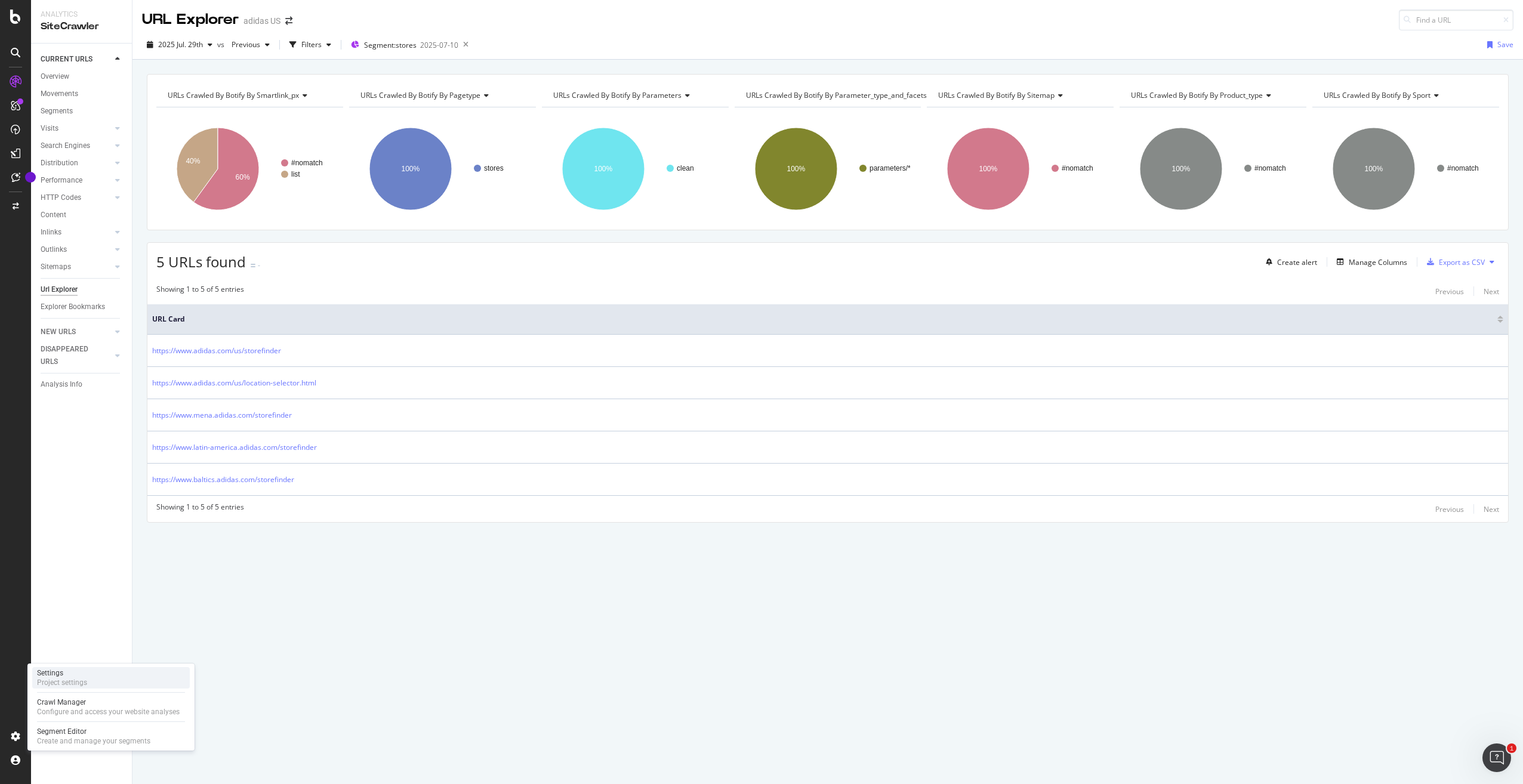 click on "Settings" at bounding box center [62, 673] 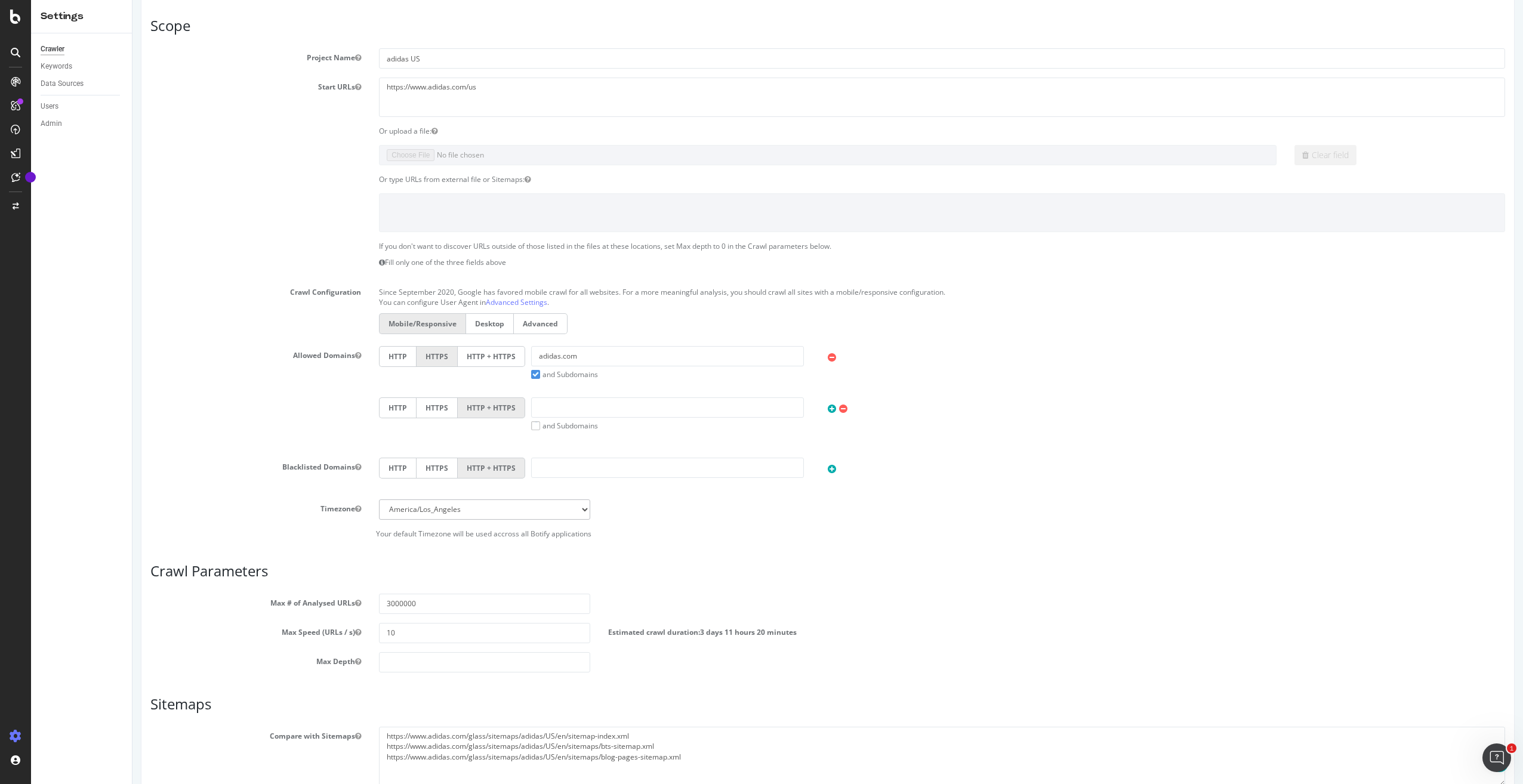 scroll, scrollTop: 0, scrollLeft: 0, axis: both 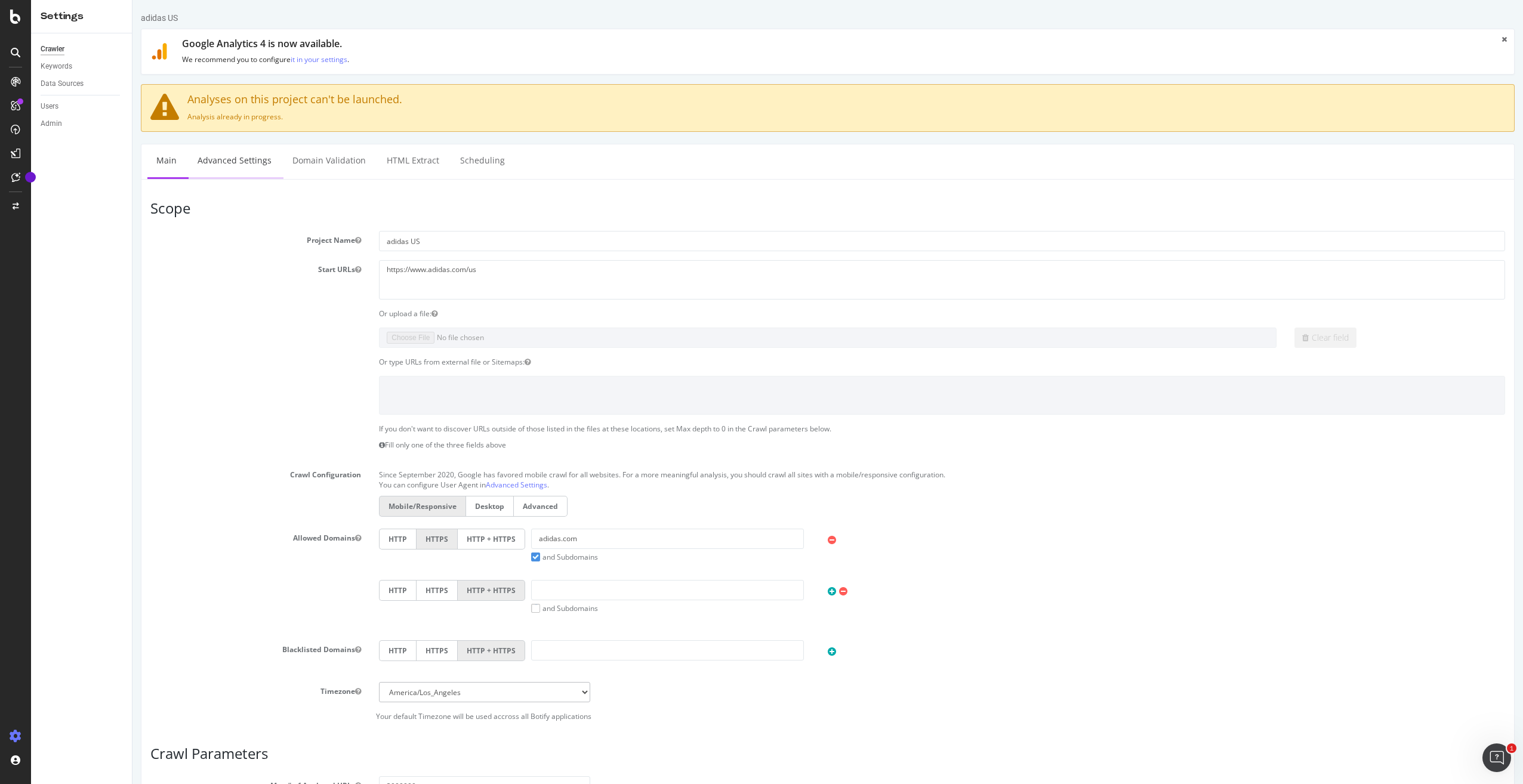 click on "Advanced Settings" at bounding box center [235, 160] 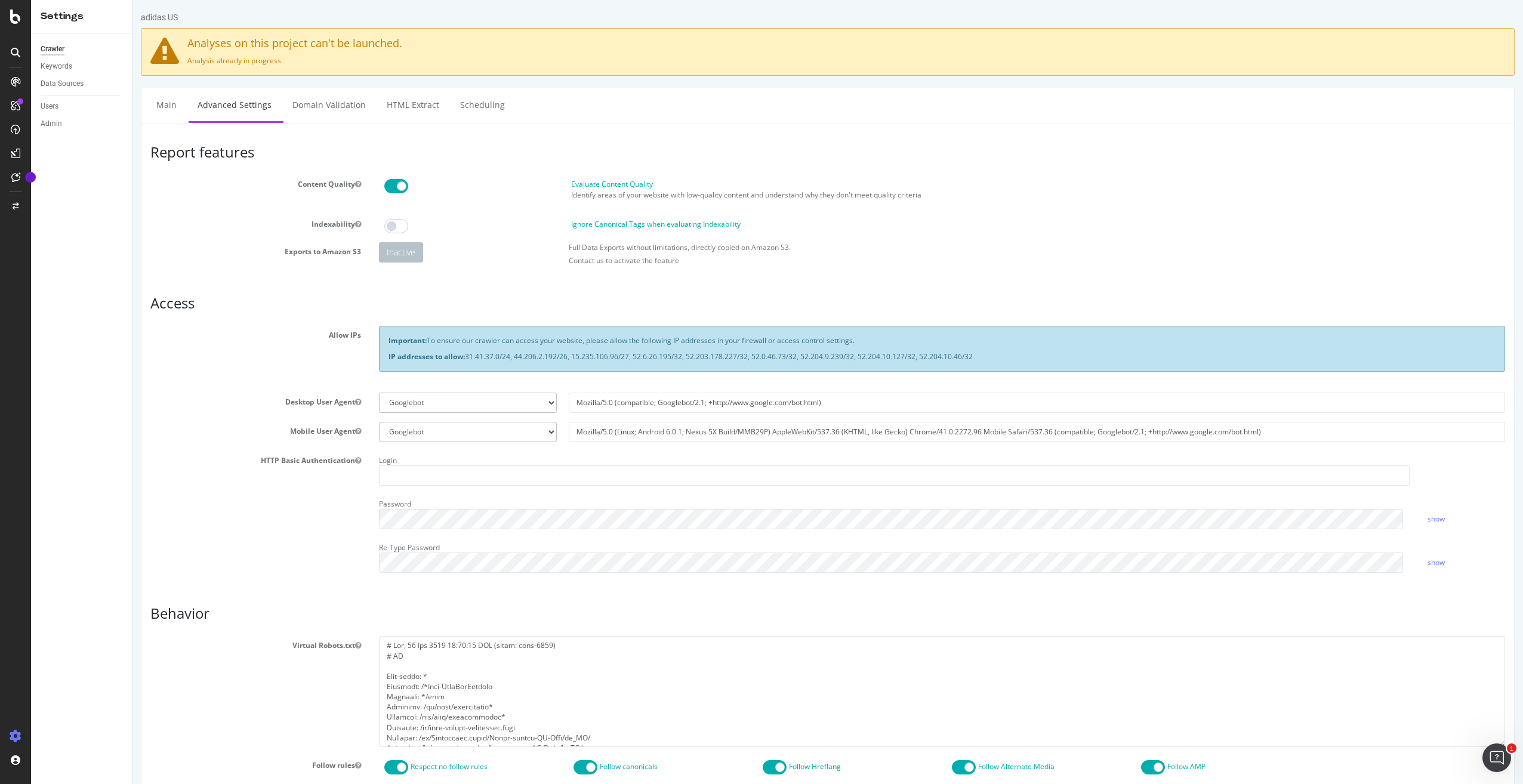 scroll, scrollTop: 0, scrollLeft: 0, axis: both 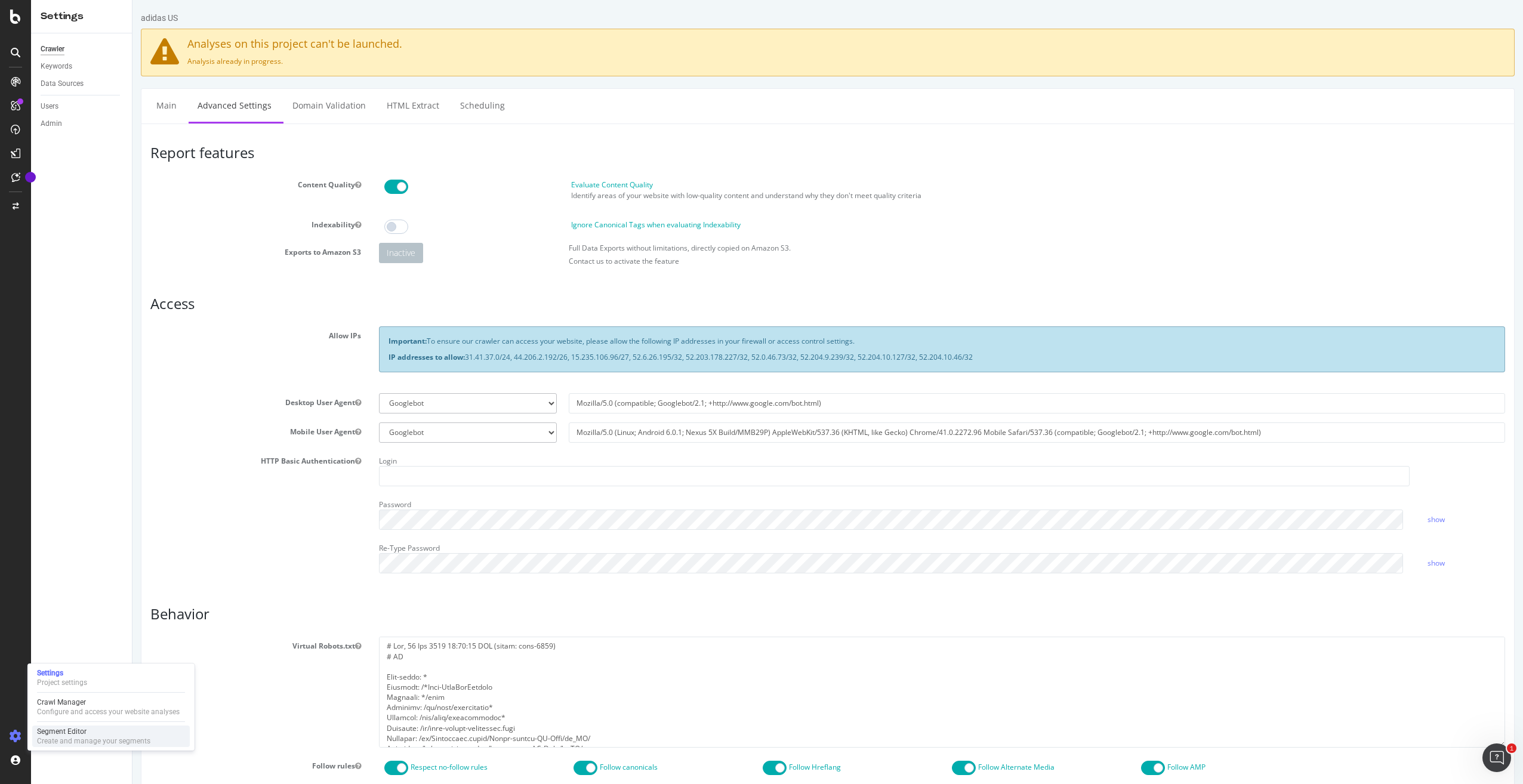 drag, startPoint x: 57, startPoint y: 730, endPoint x: 72, endPoint y: 729, distance: 15.033296 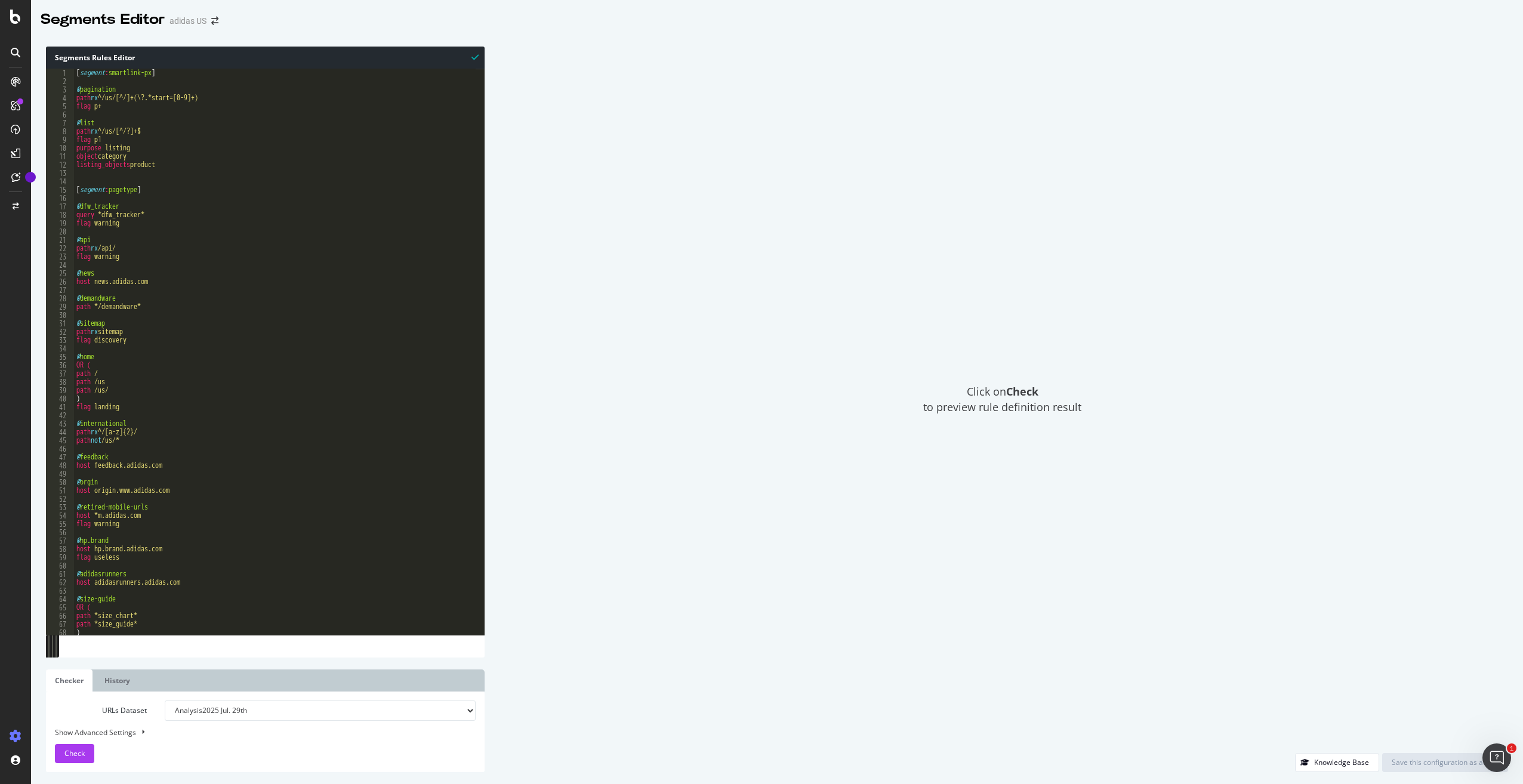 scroll, scrollTop: 0, scrollLeft: 0, axis: both 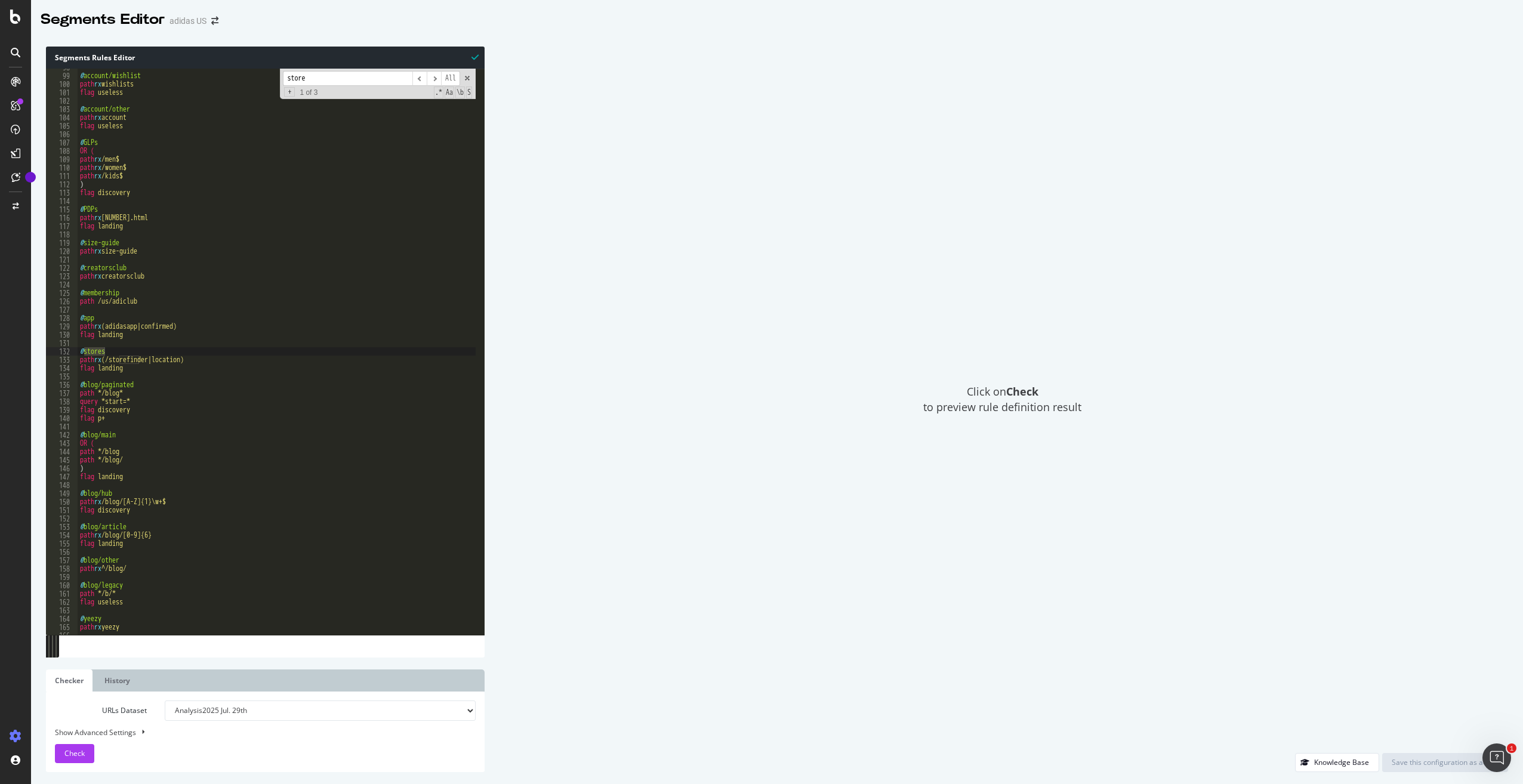 type on "store" 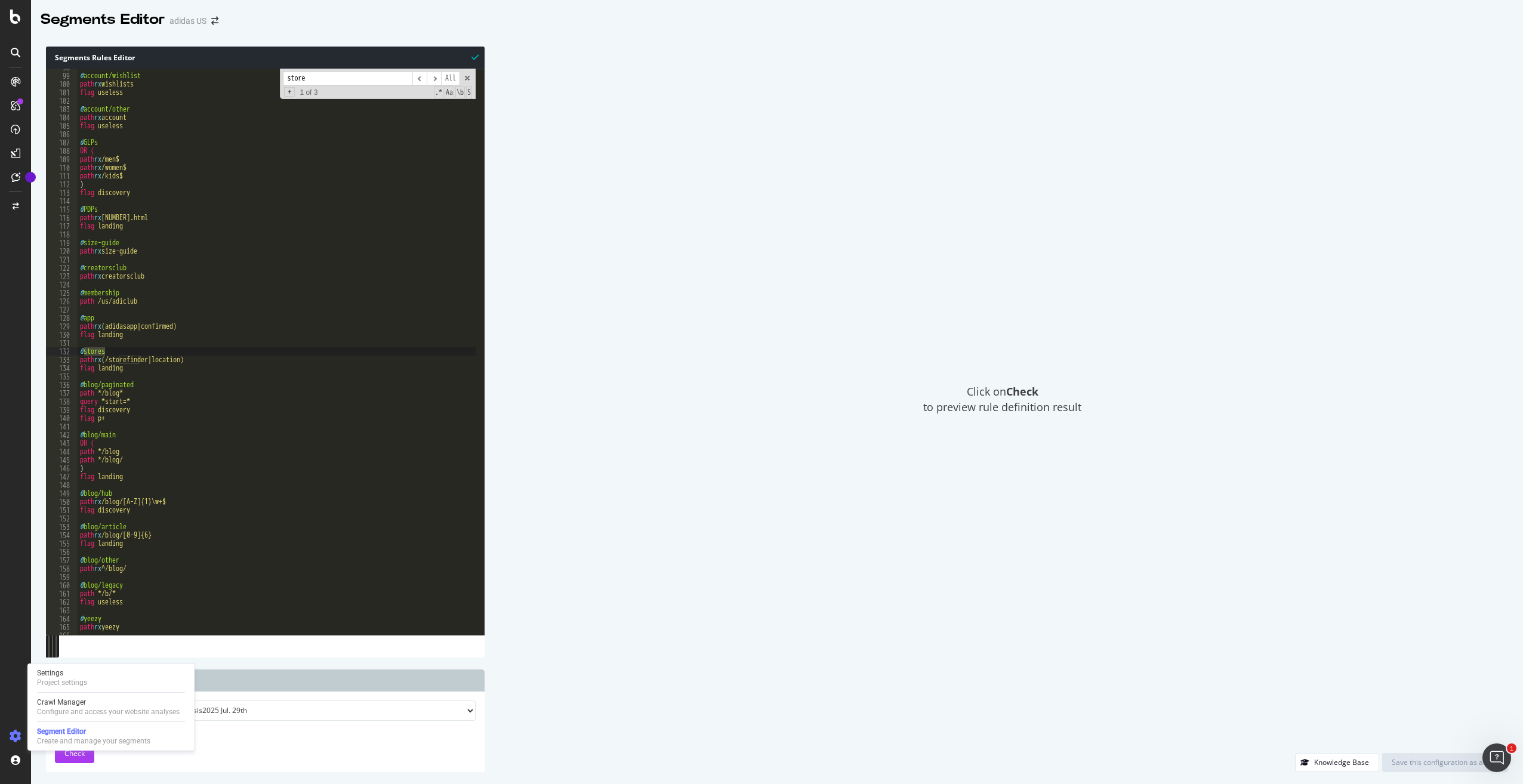 click at bounding box center [16, 736] 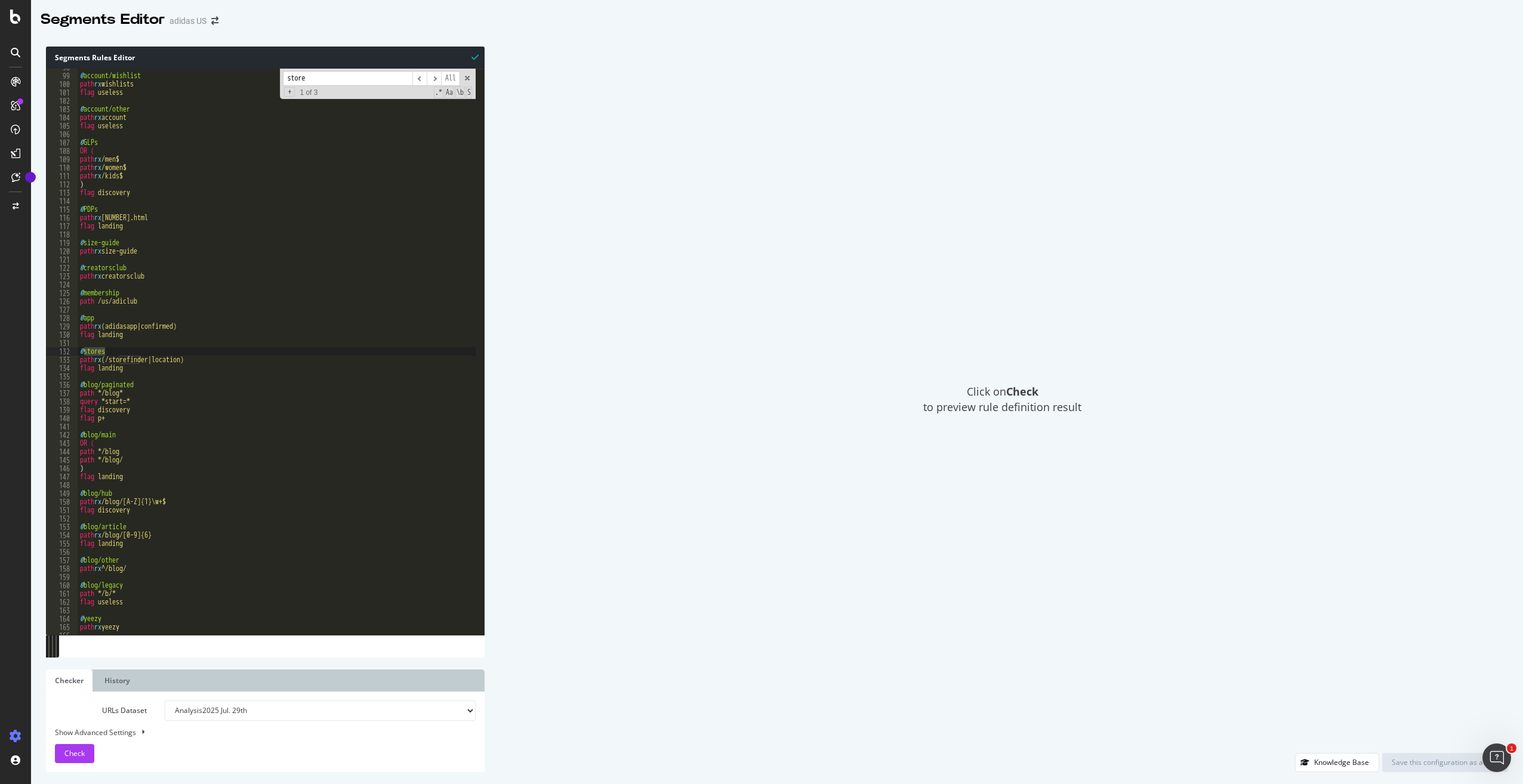 click at bounding box center [16, 736] 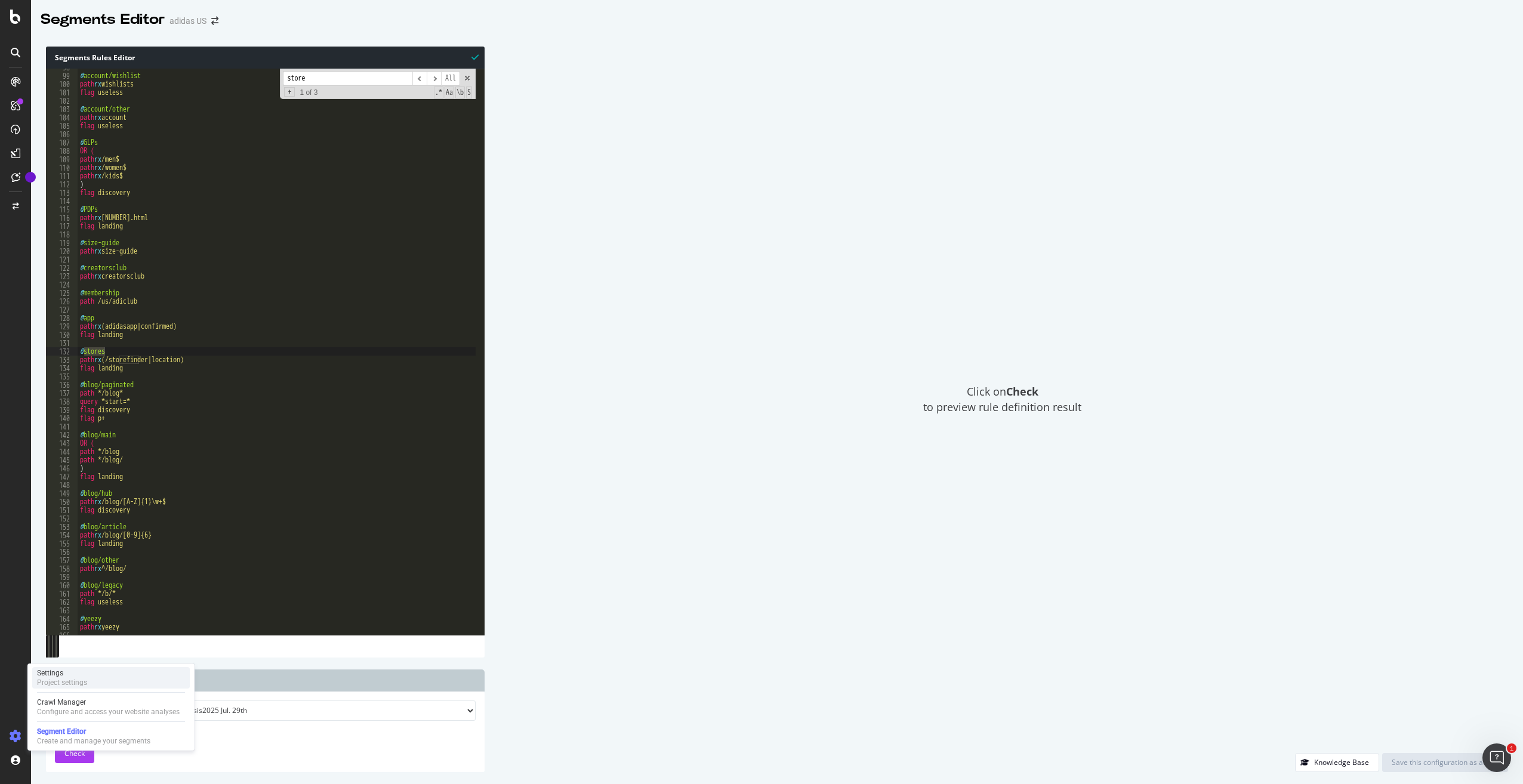 drag, startPoint x: 54, startPoint y: 679, endPoint x: 76, endPoint y: 679, distance: 22 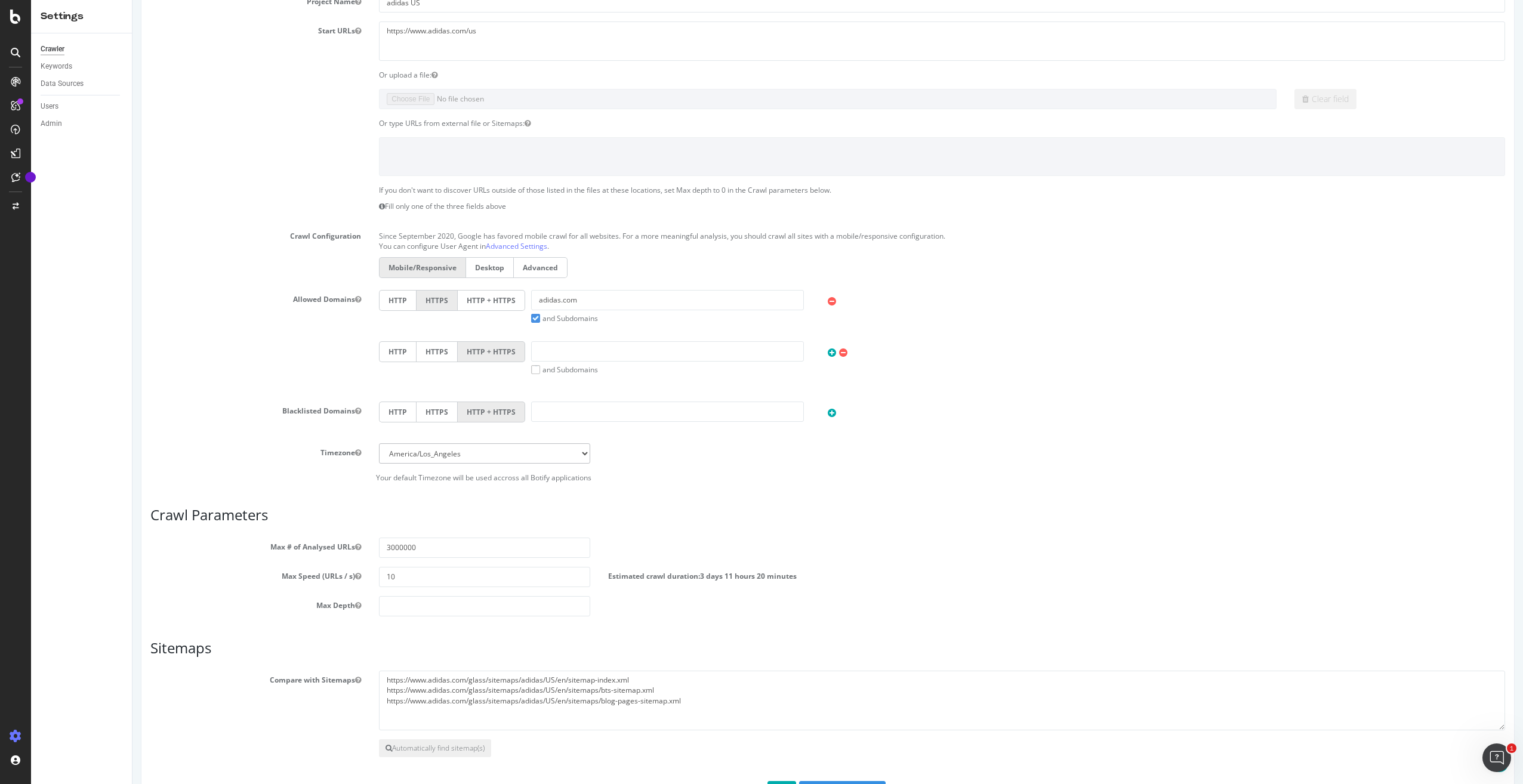 scroll, scrollTop: 284, scrollLeft: 0, axis: vertical 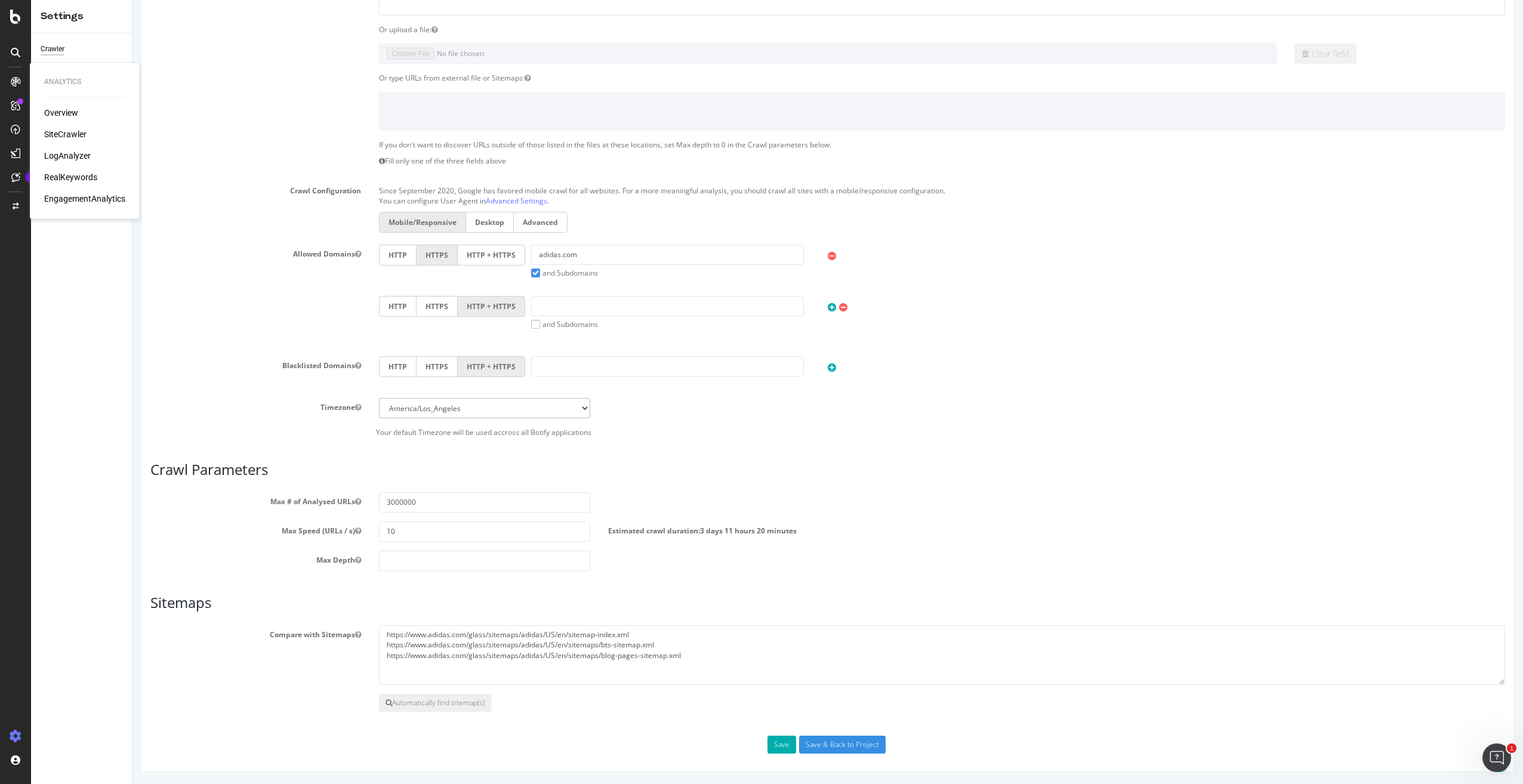 click on "SiteCrawler" at bounding box center [65, 134] 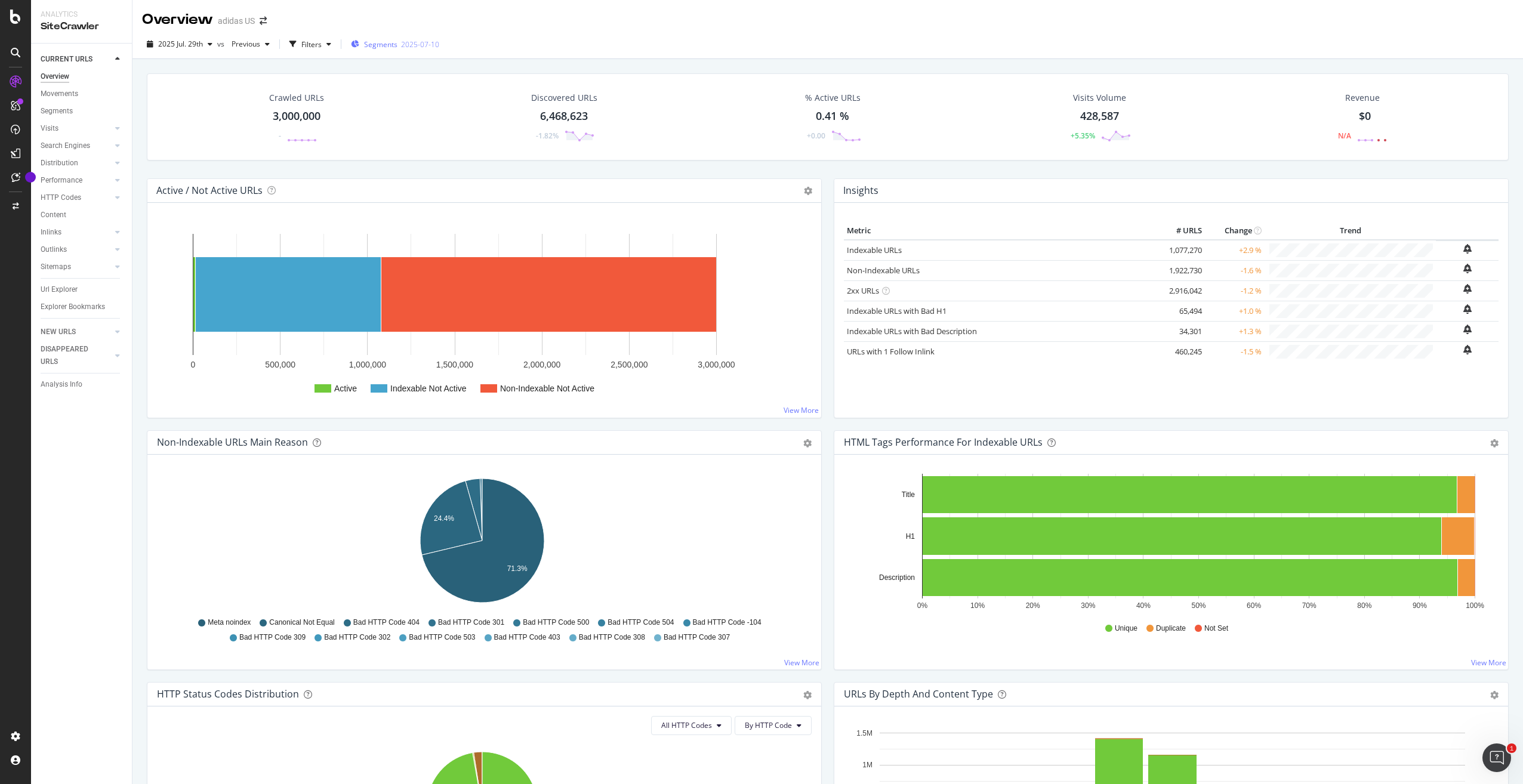 click on "Segments" at bounding box center (381, 44) 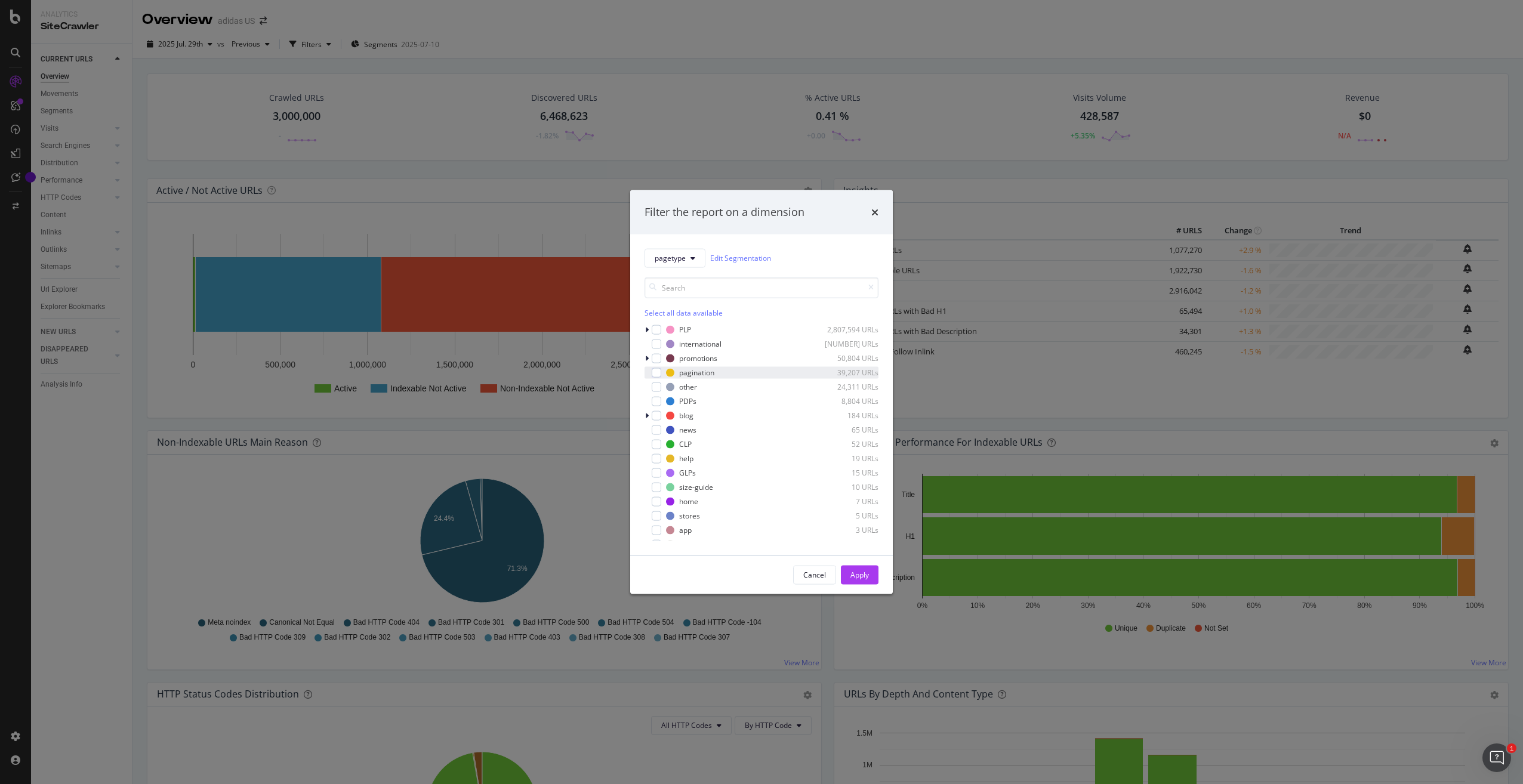 scroll, scrollTop: 53, scrollLeft: 0, axis: vertical 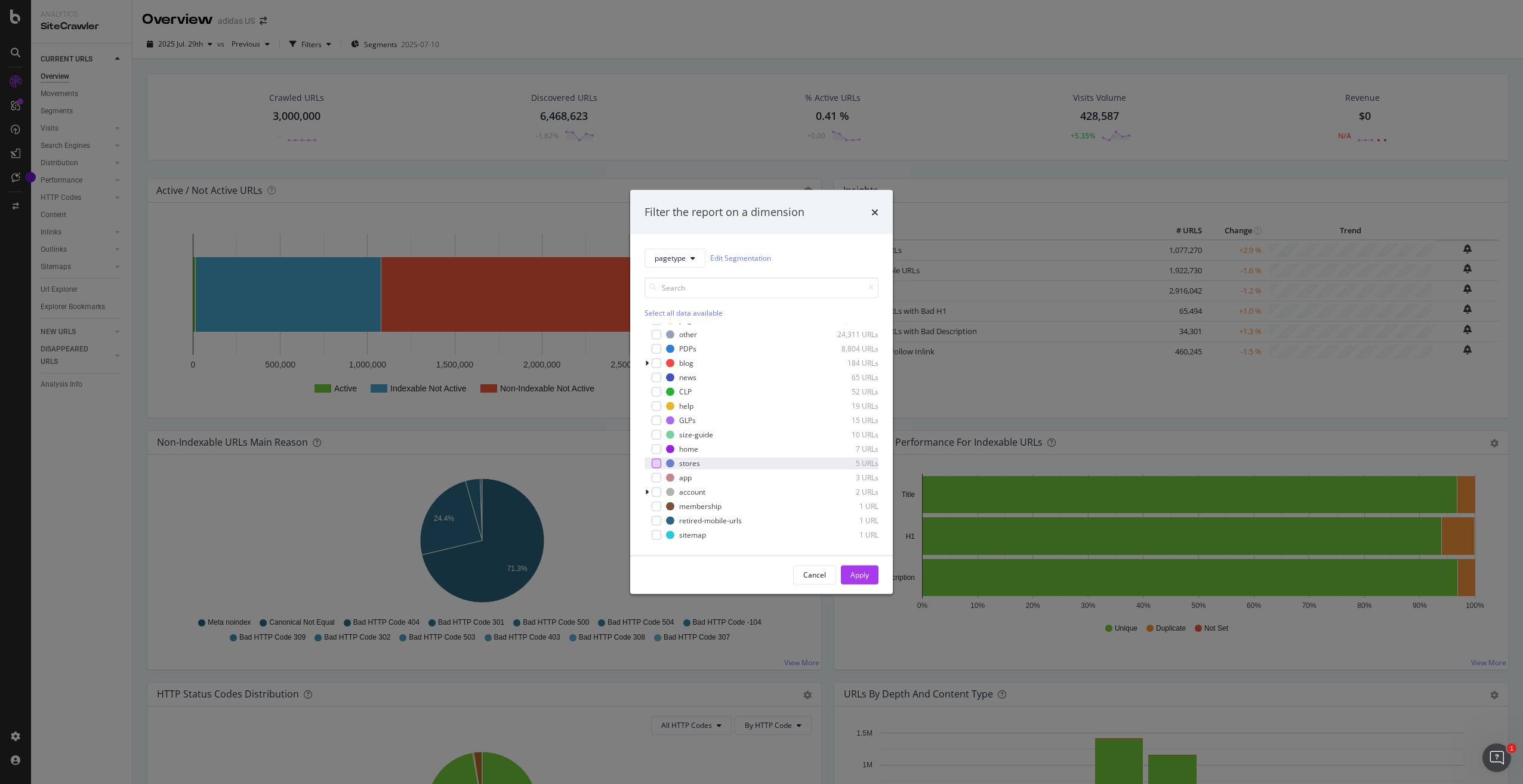 click at bounding box center (656, 463) 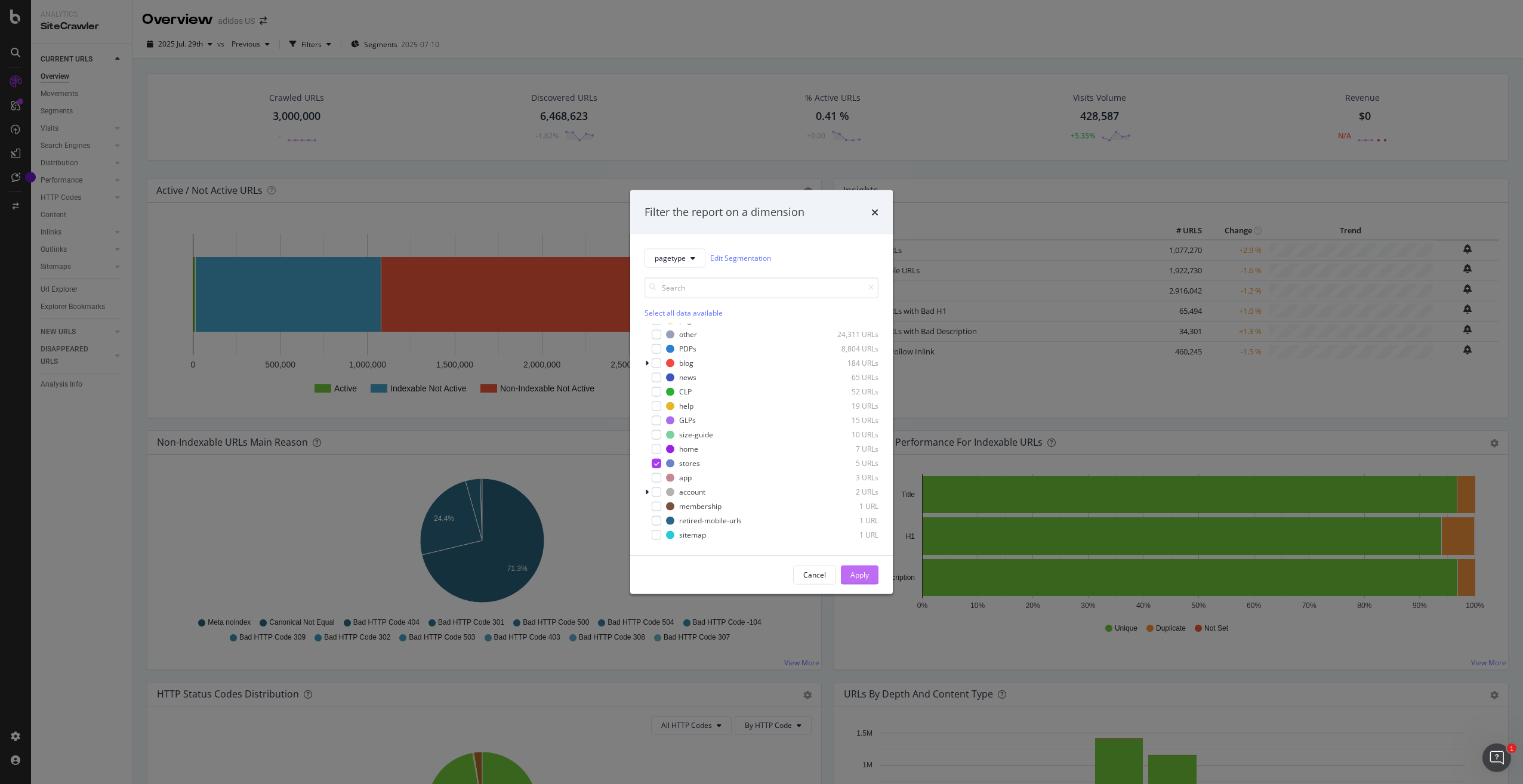 click on "Apply" at bounding box center [859, 575] 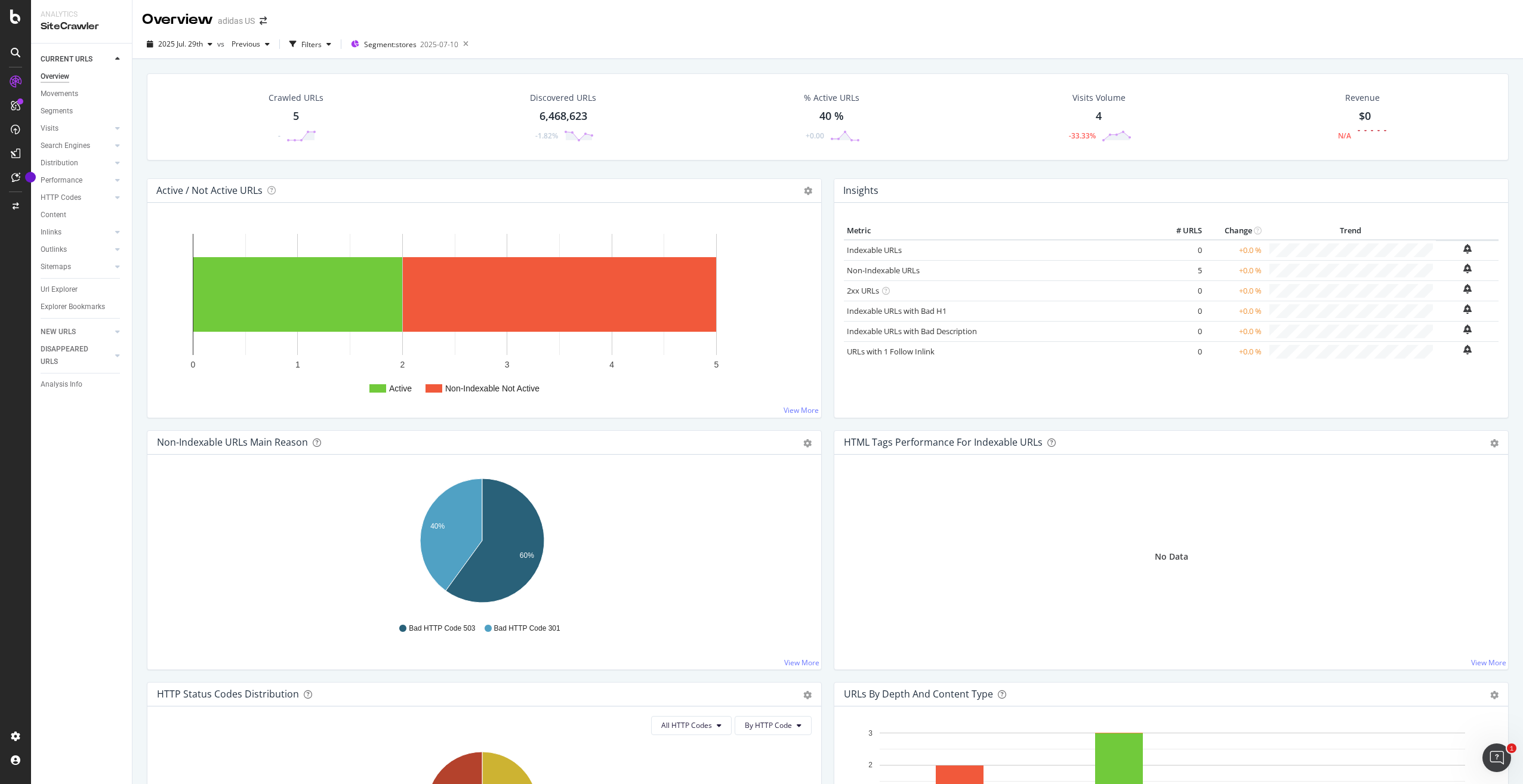 drag, startPoint x: 575, startPoint y: 118, endPoint x: 704, endPoint y: 144, distance: 131.59407 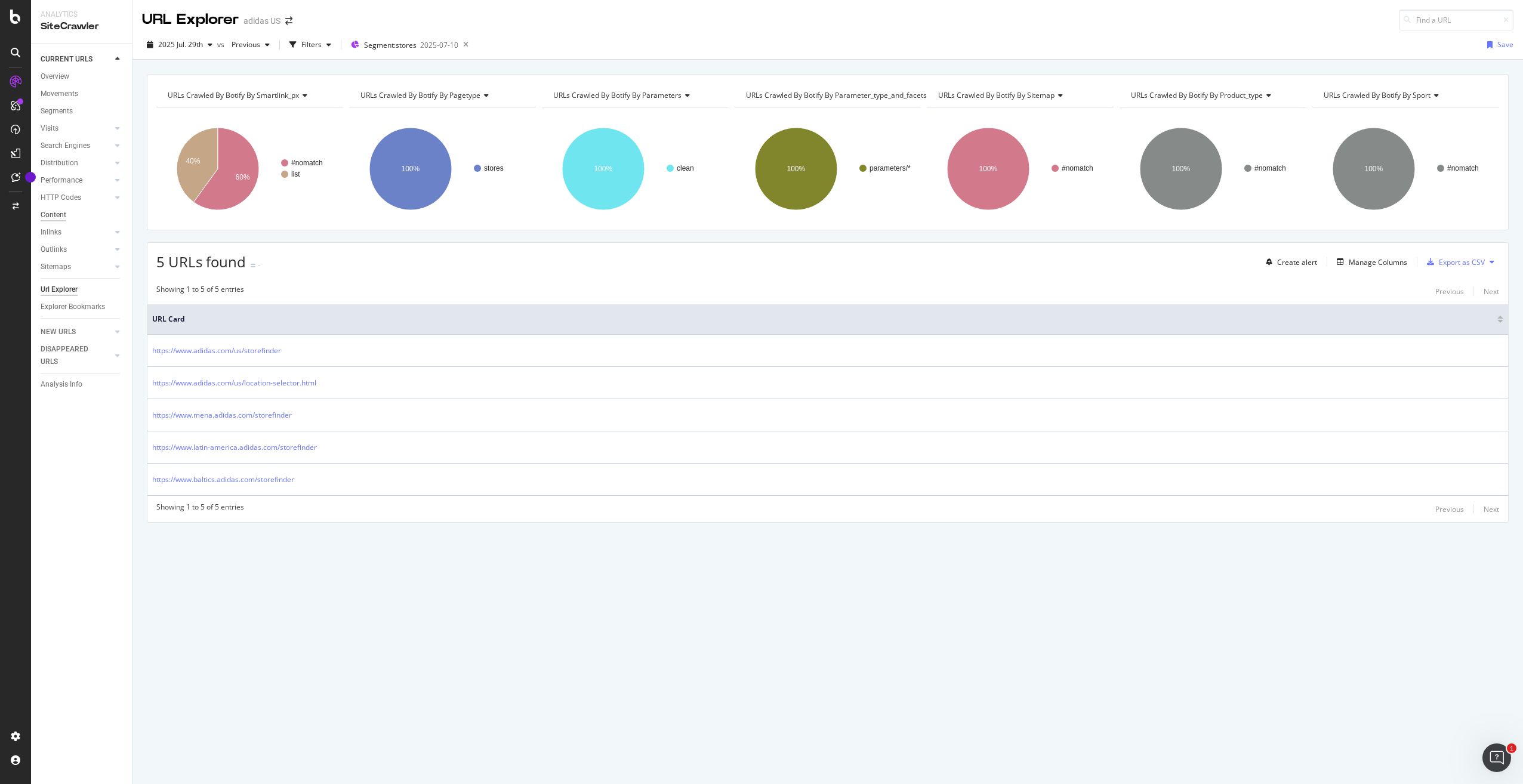 click on "Content" at bounding box center [53, 215] 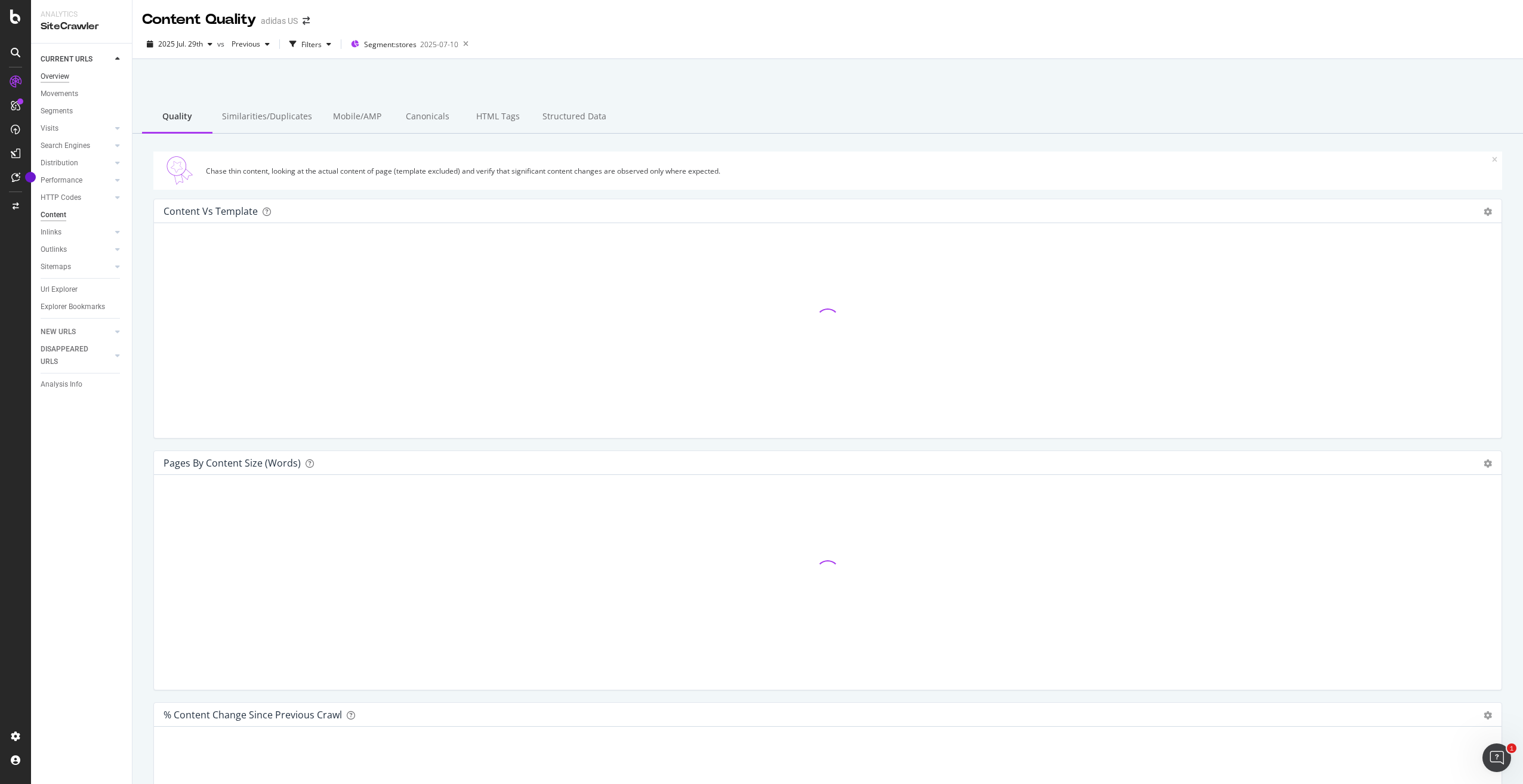 click on "Overview" at bounding box center [55, 76] 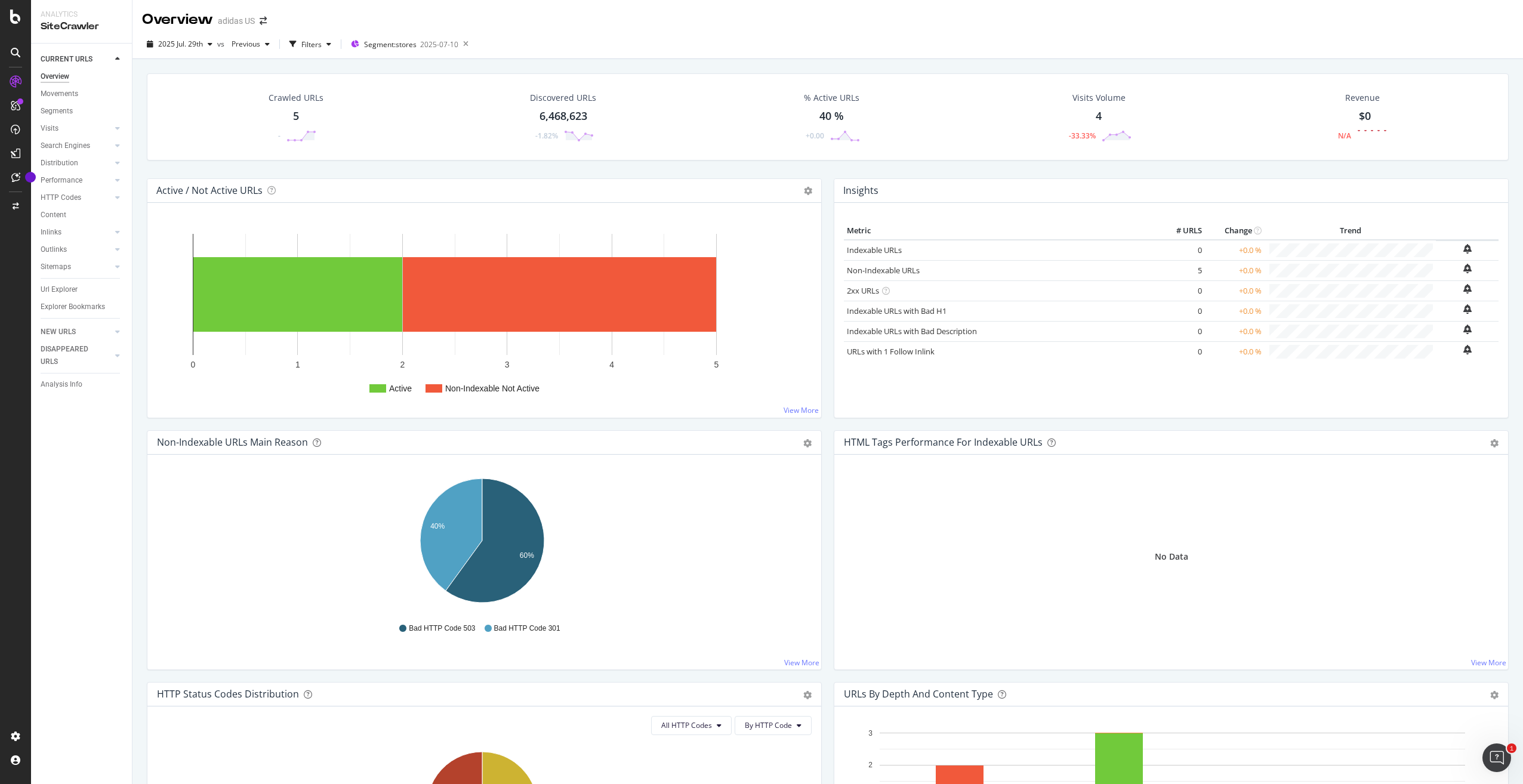 click on "5" at bounding box center (296, 116) 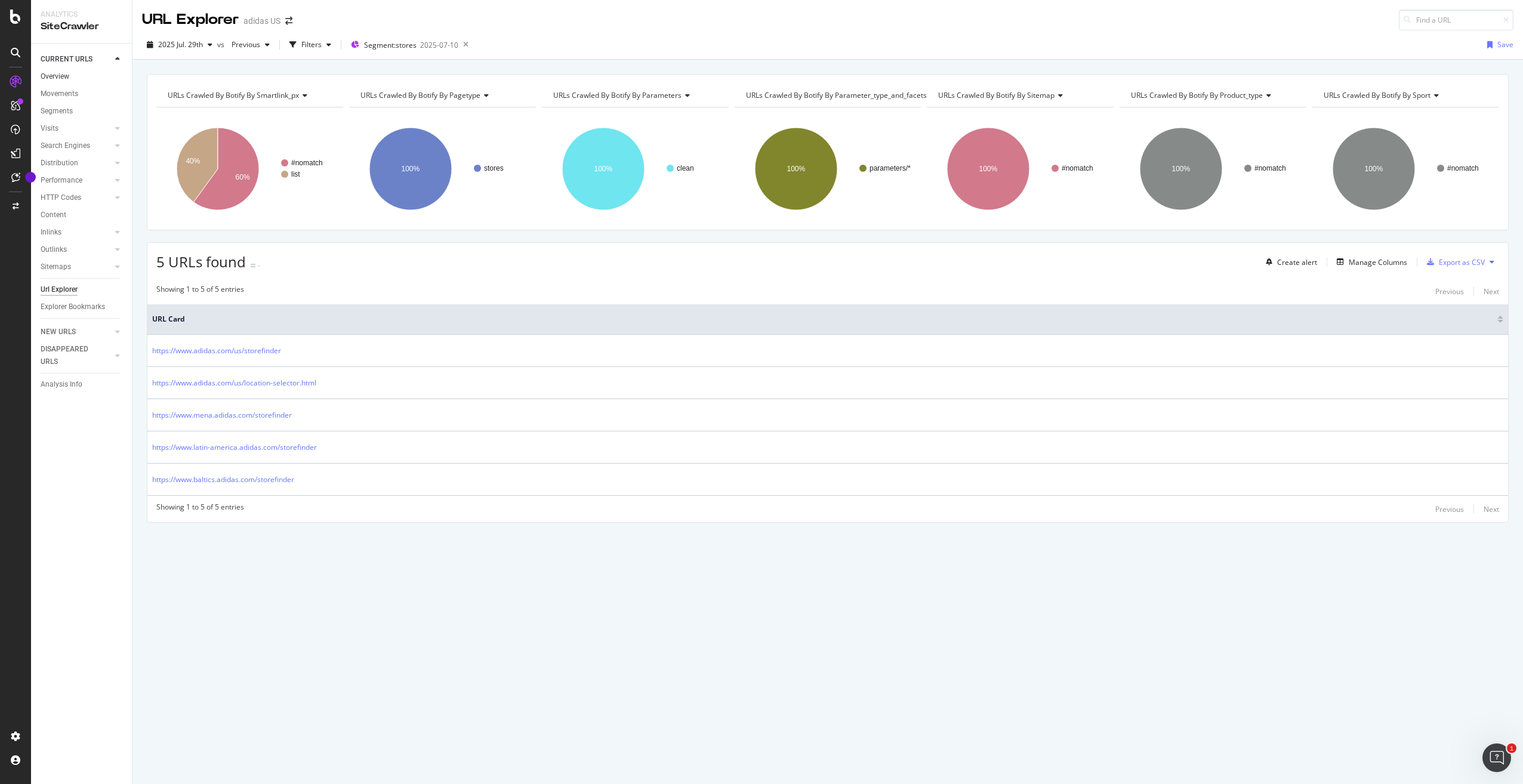 click on "Overview" at bounding box center [82, 76] 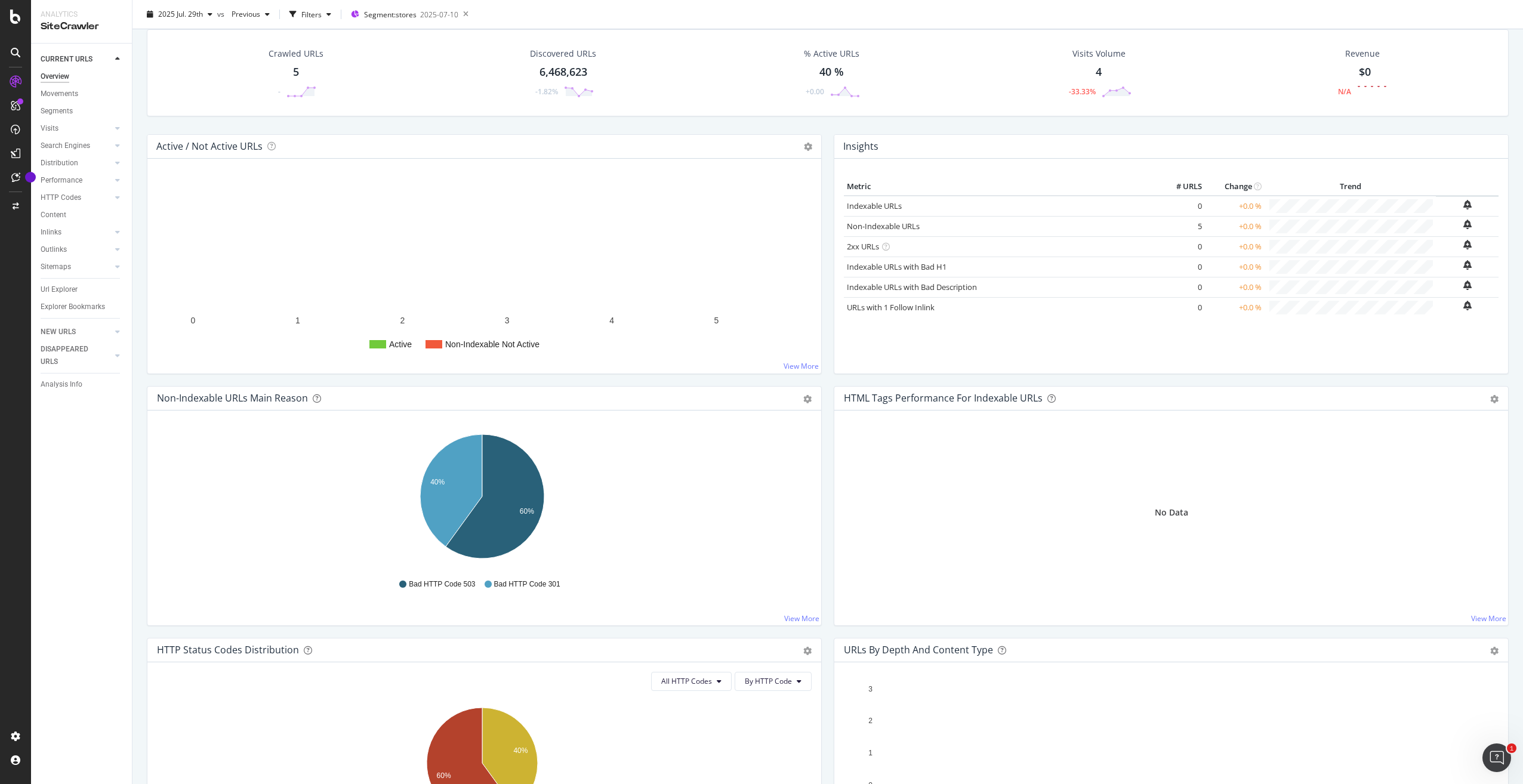 scroll, scrollTop: 0, scrollLeft: 0, axis: both 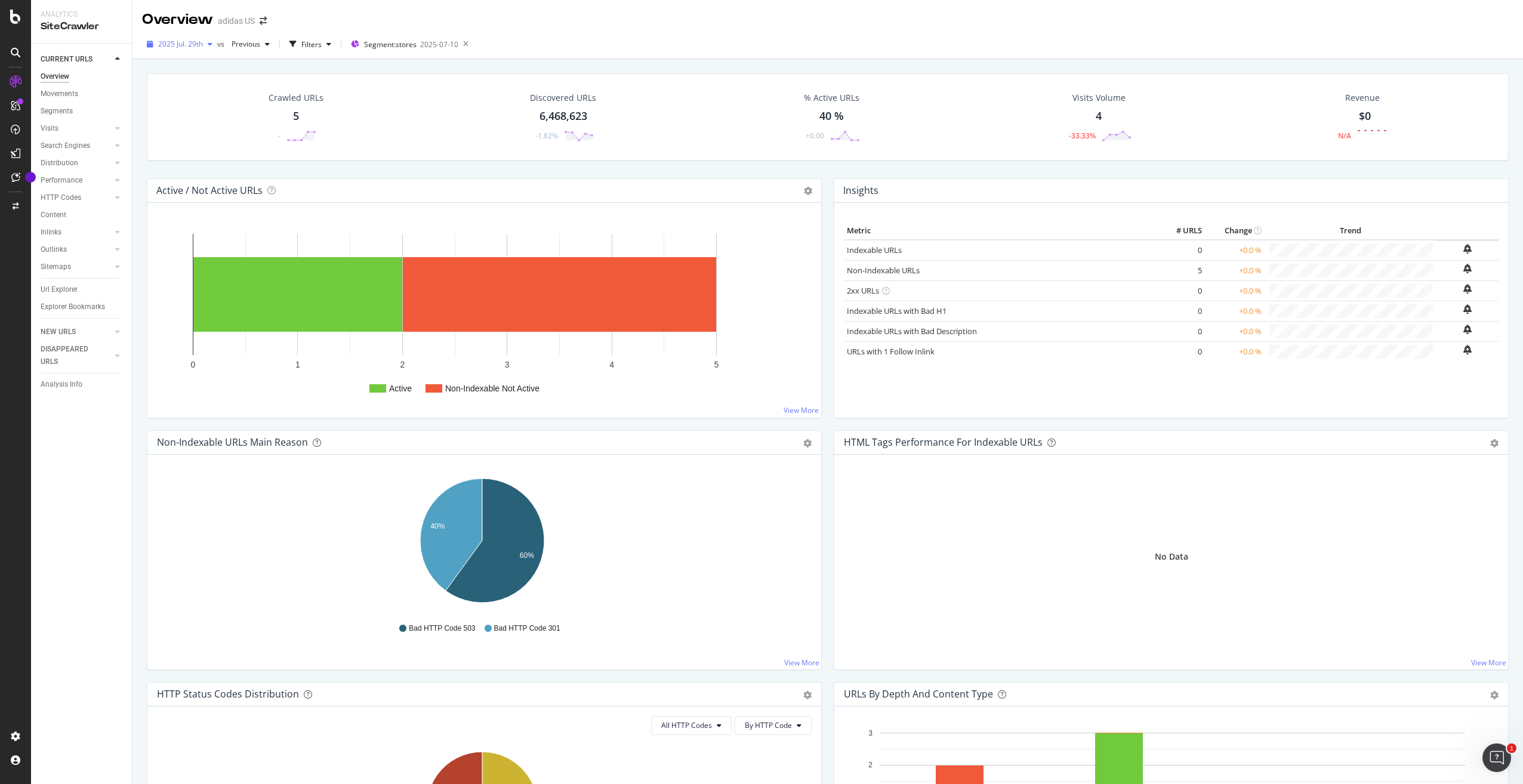 click at bounding box center (210, 44) 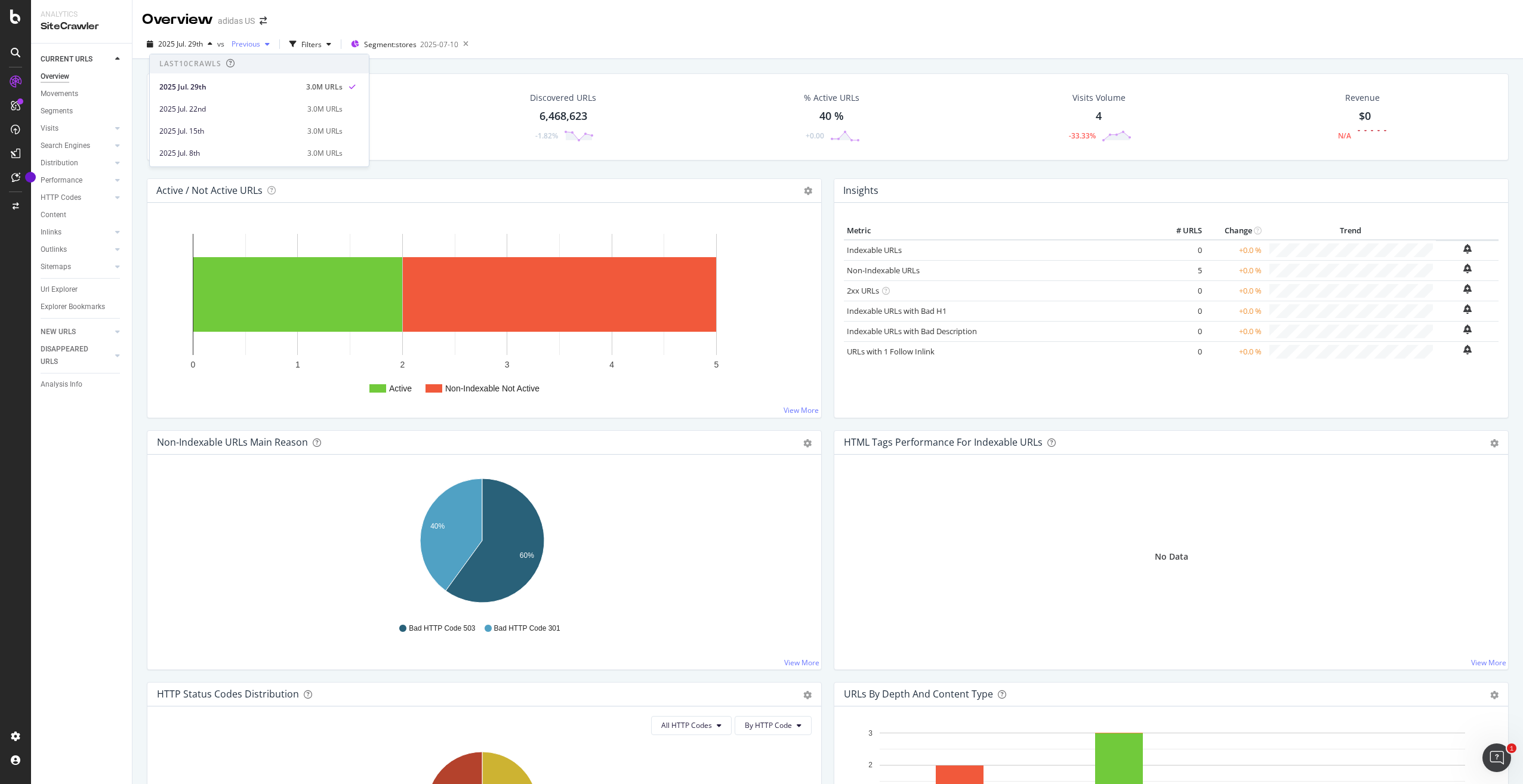 click at bounding box center [267, 44] 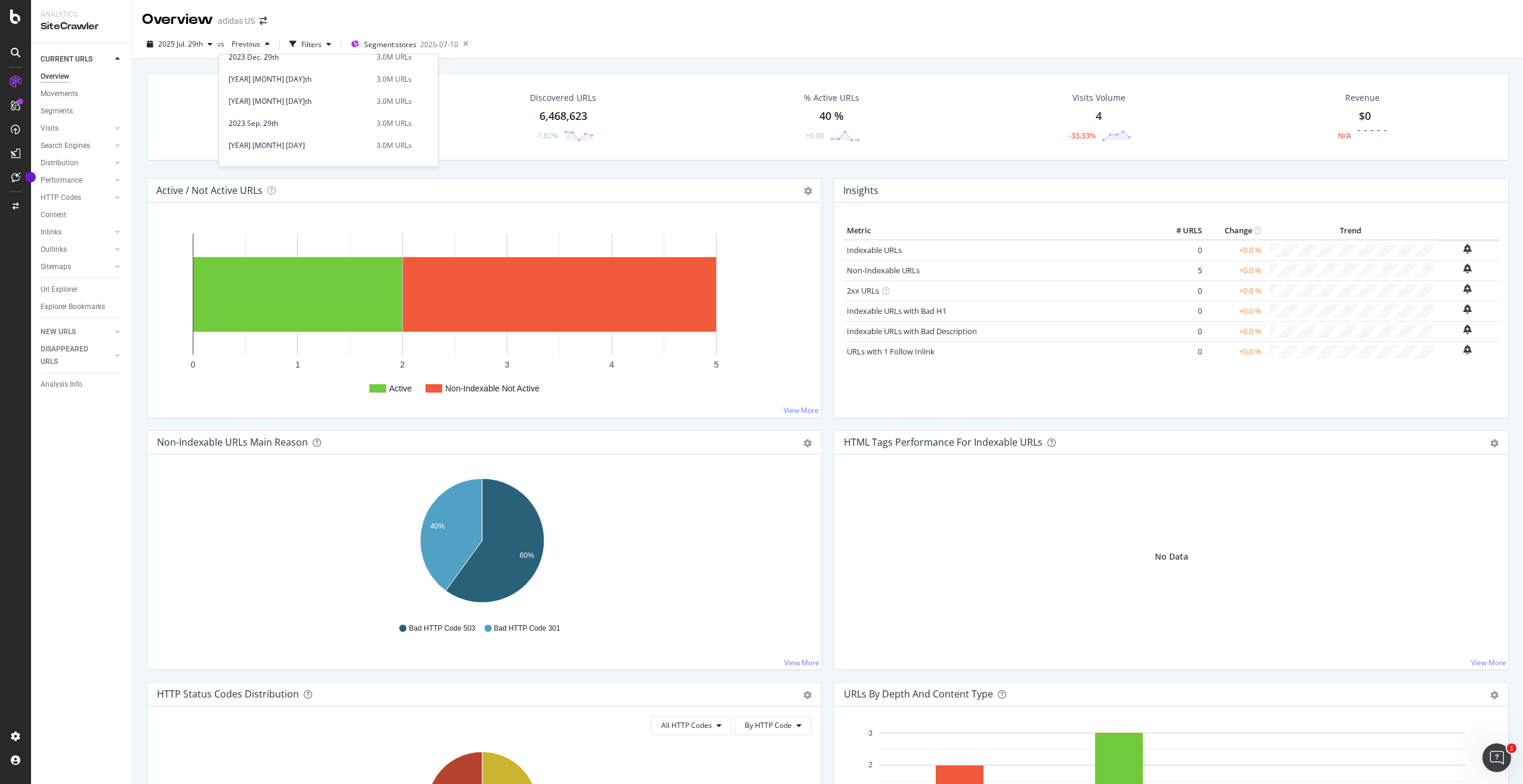 scroll, scrollTop: 637, scrollLeft: 0, axis: vertical 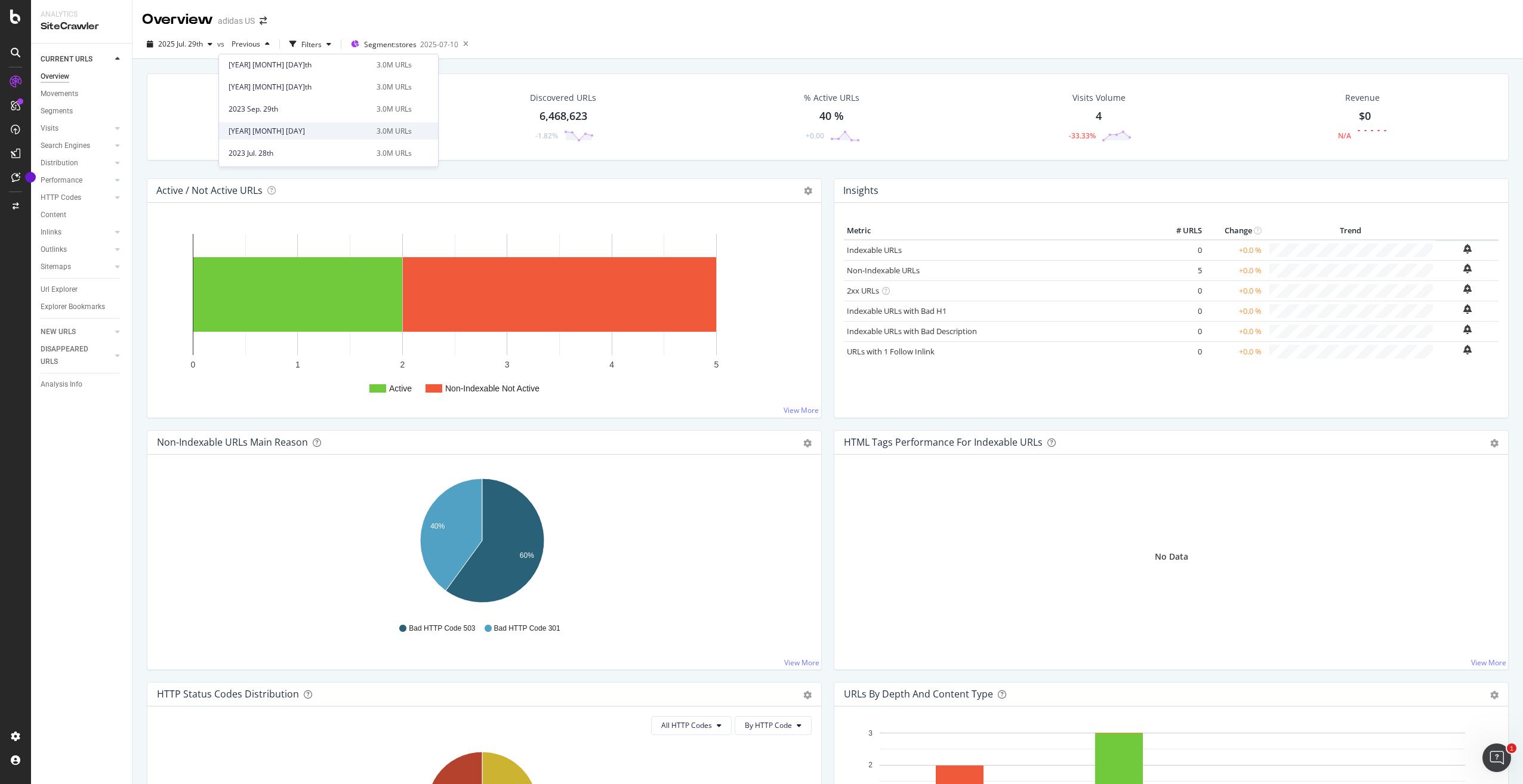 click on "[YEAR] [MONTH]. [DAY]th 3.0M URLs" at bounding box center (320, 131) 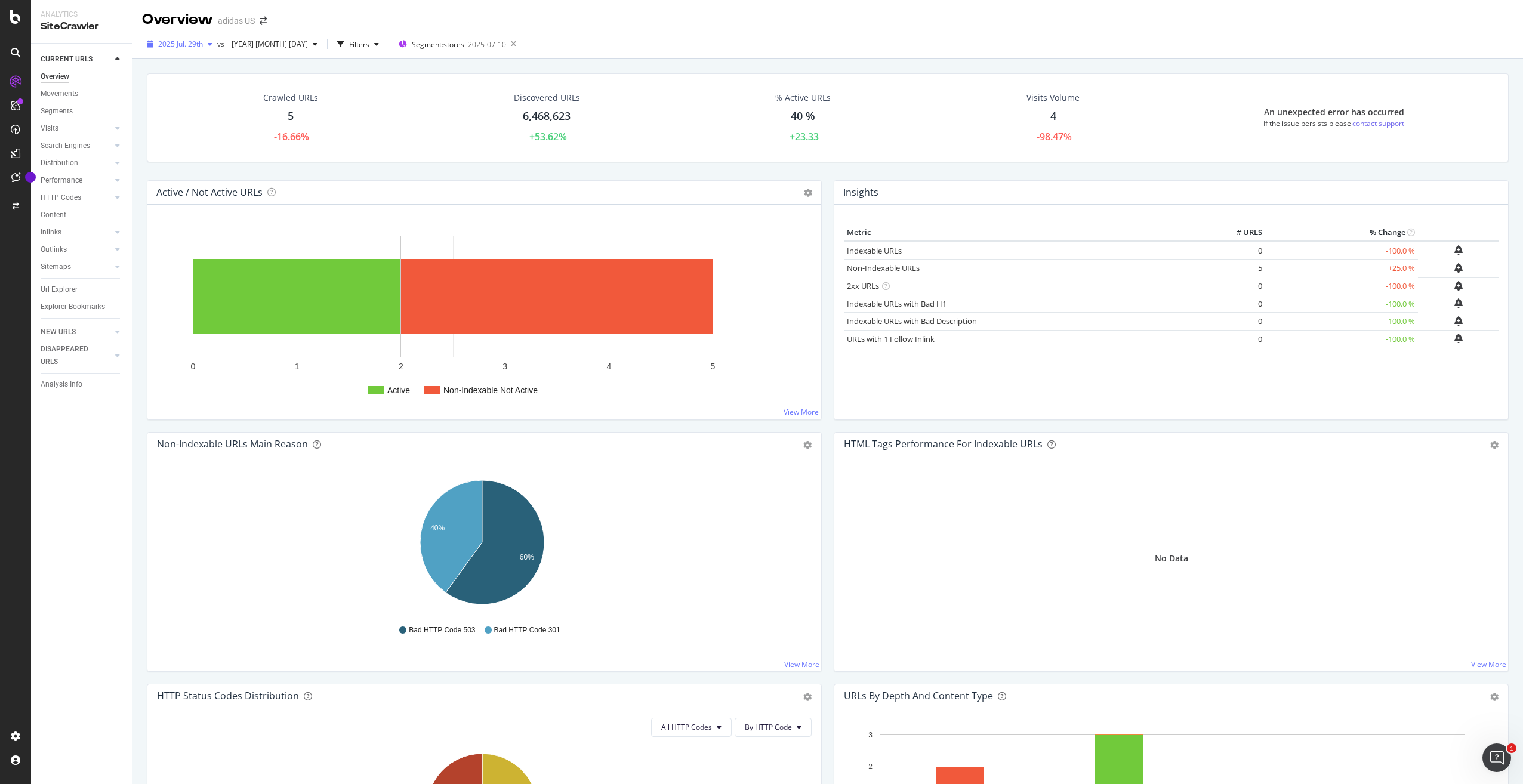 click at bounding box center (210, 44) 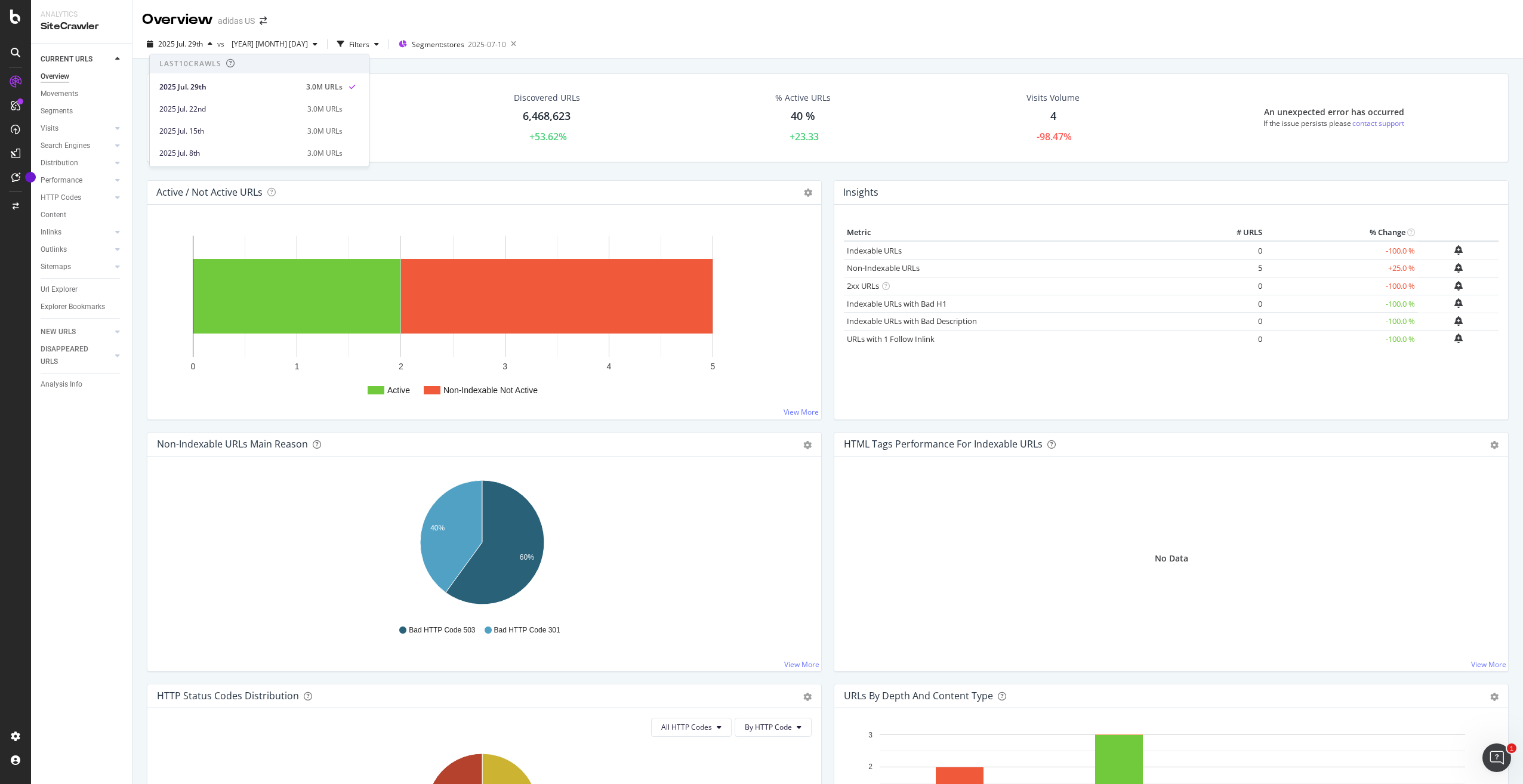 click on "Crawled URLs 5 -16.66% Discovered URLs 6,468,623 +53.62% % Active URLs 40 % +23.33 Visits Volume 4 -98.47% An unexpected error has occurred If the issue persists please   contact support" at bounding box center (828, 118) 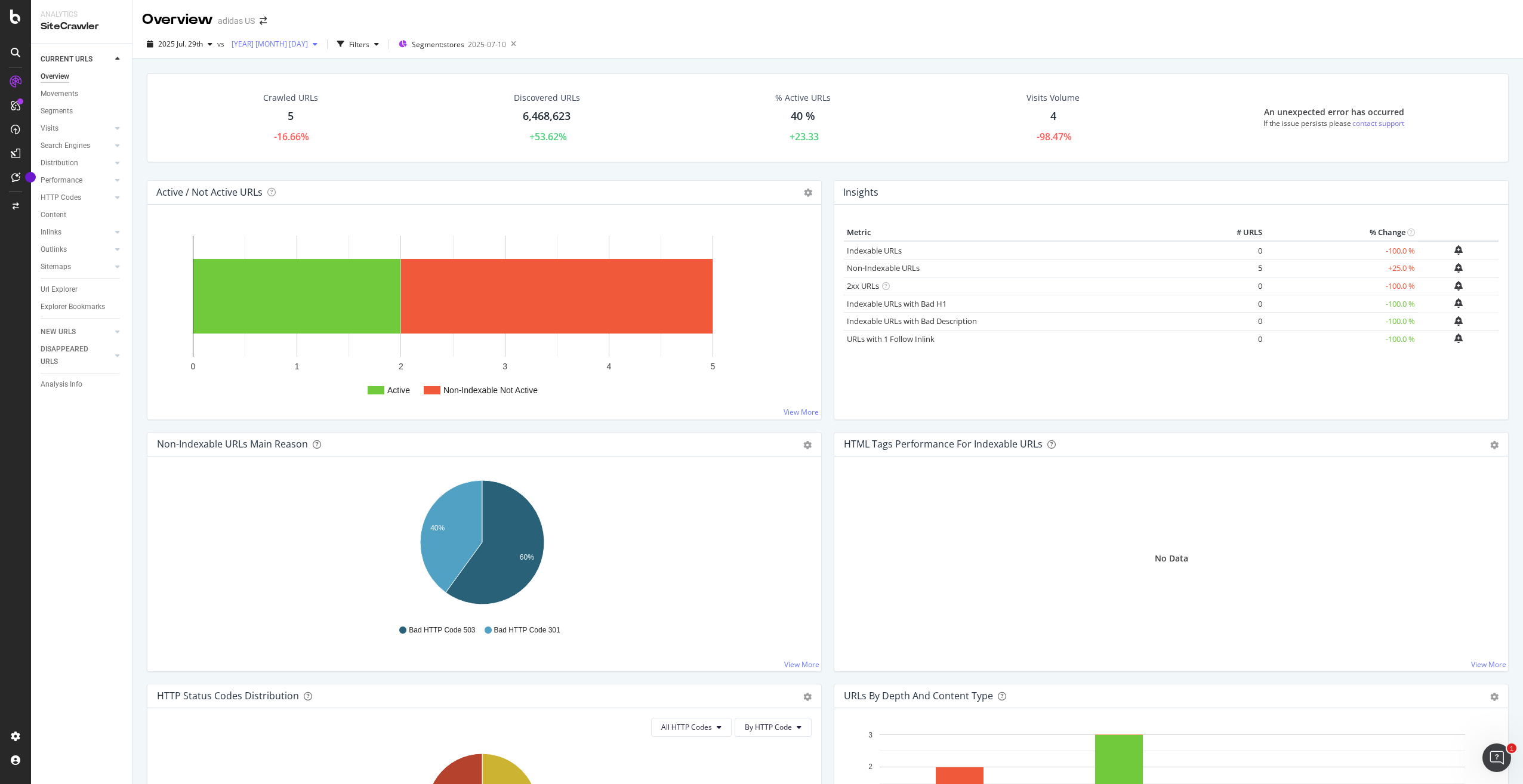 click on "[YEAR] [MONTH] [DAY]" at bounding box center [275, 44] 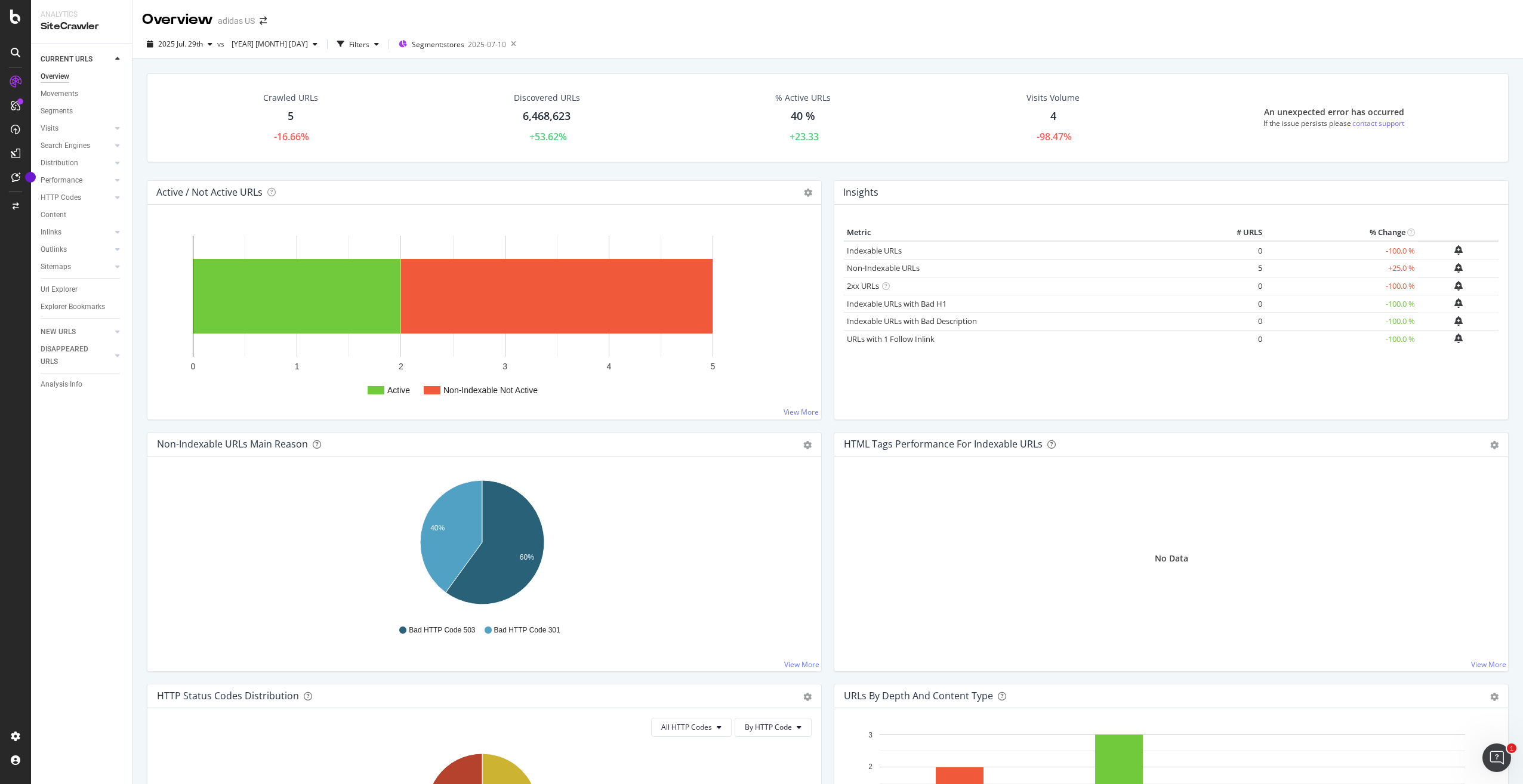 click on "Discovered URLs 6,468,623 +53.62%" at bounding box center (547, 118) 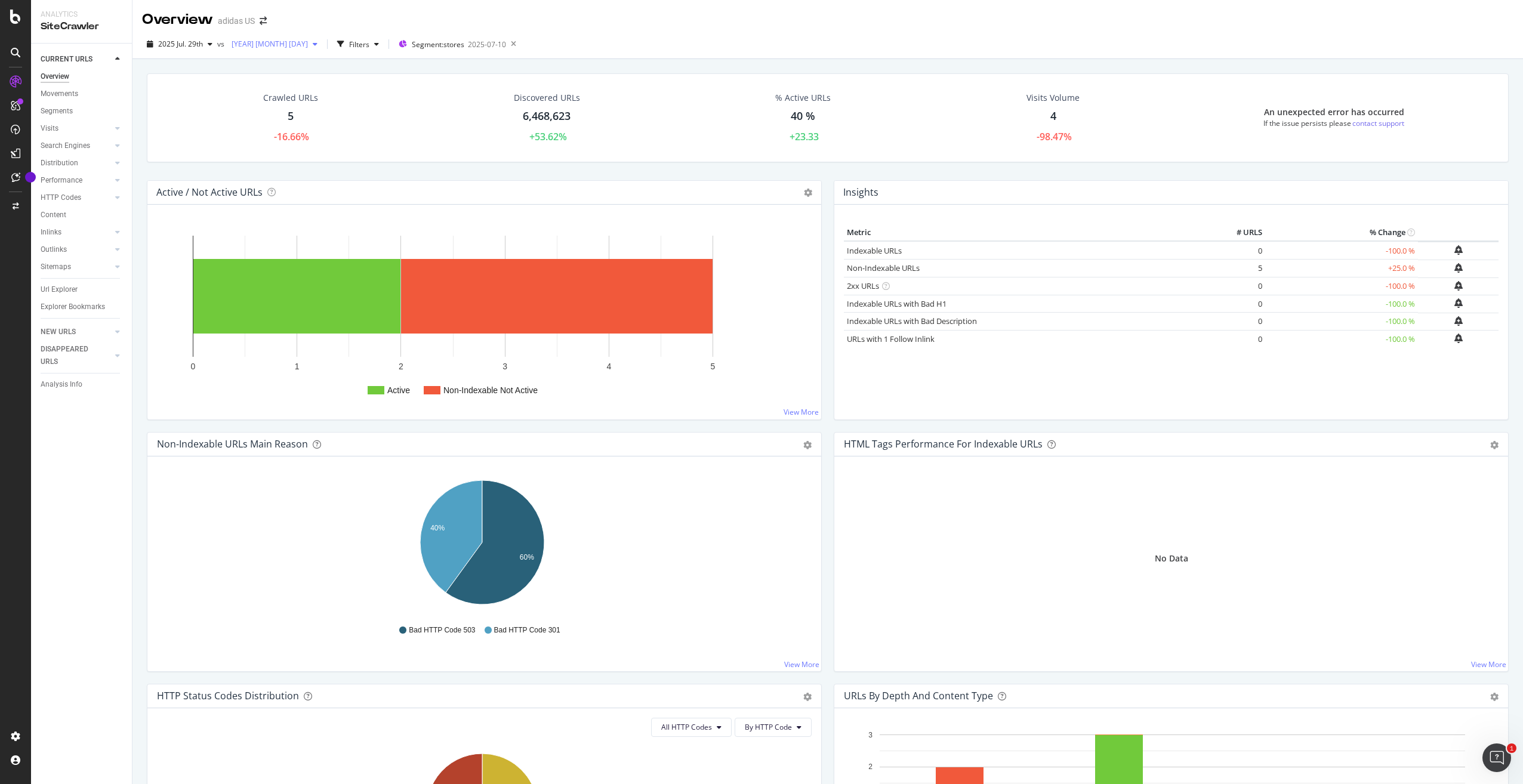 click at bounding box center [315, 44] 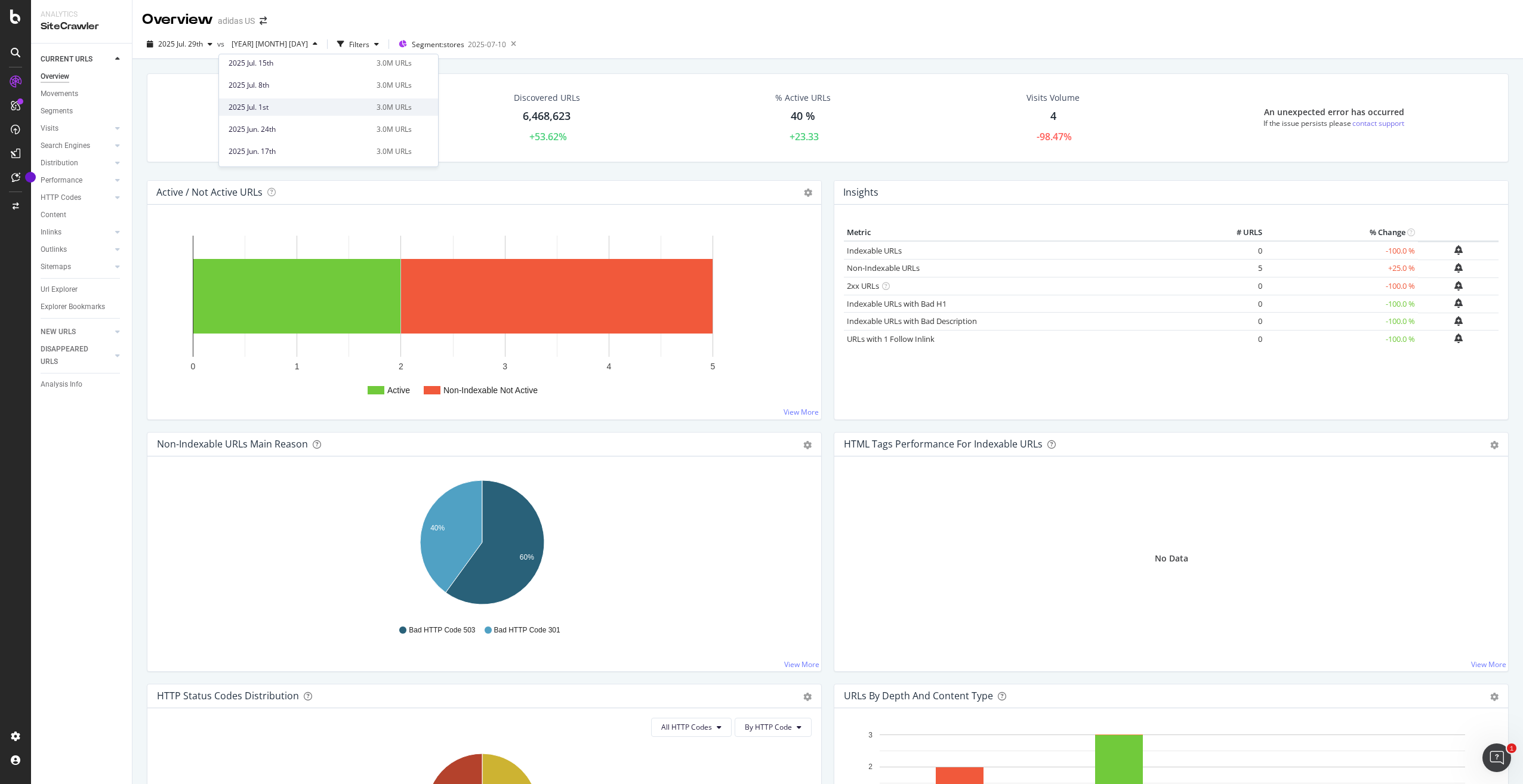 scroll, scrollTop: 119, scrollLeft: 0, axis: vertical 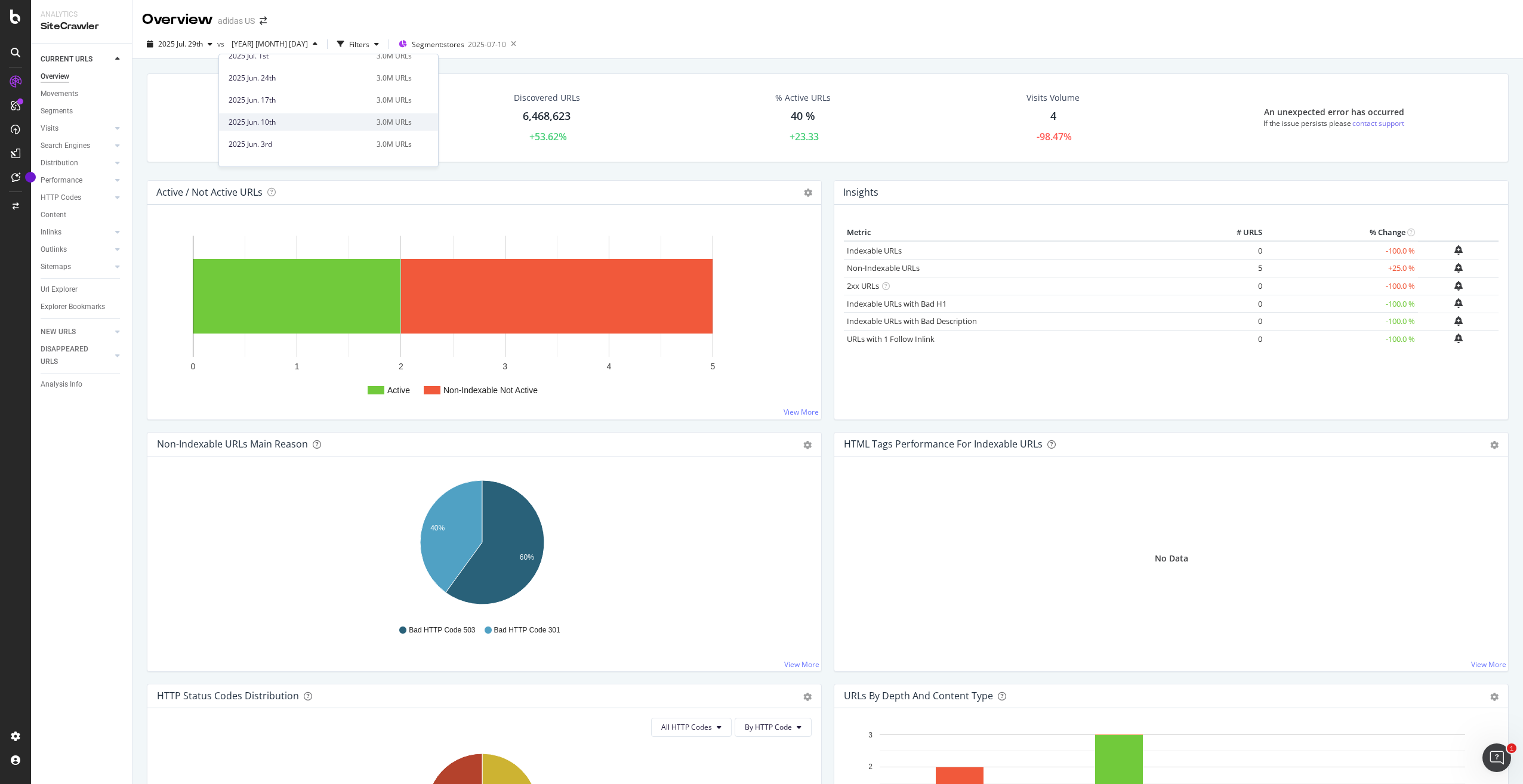 click on "2025 Jun. 10th" at bounding box center (299, 122) 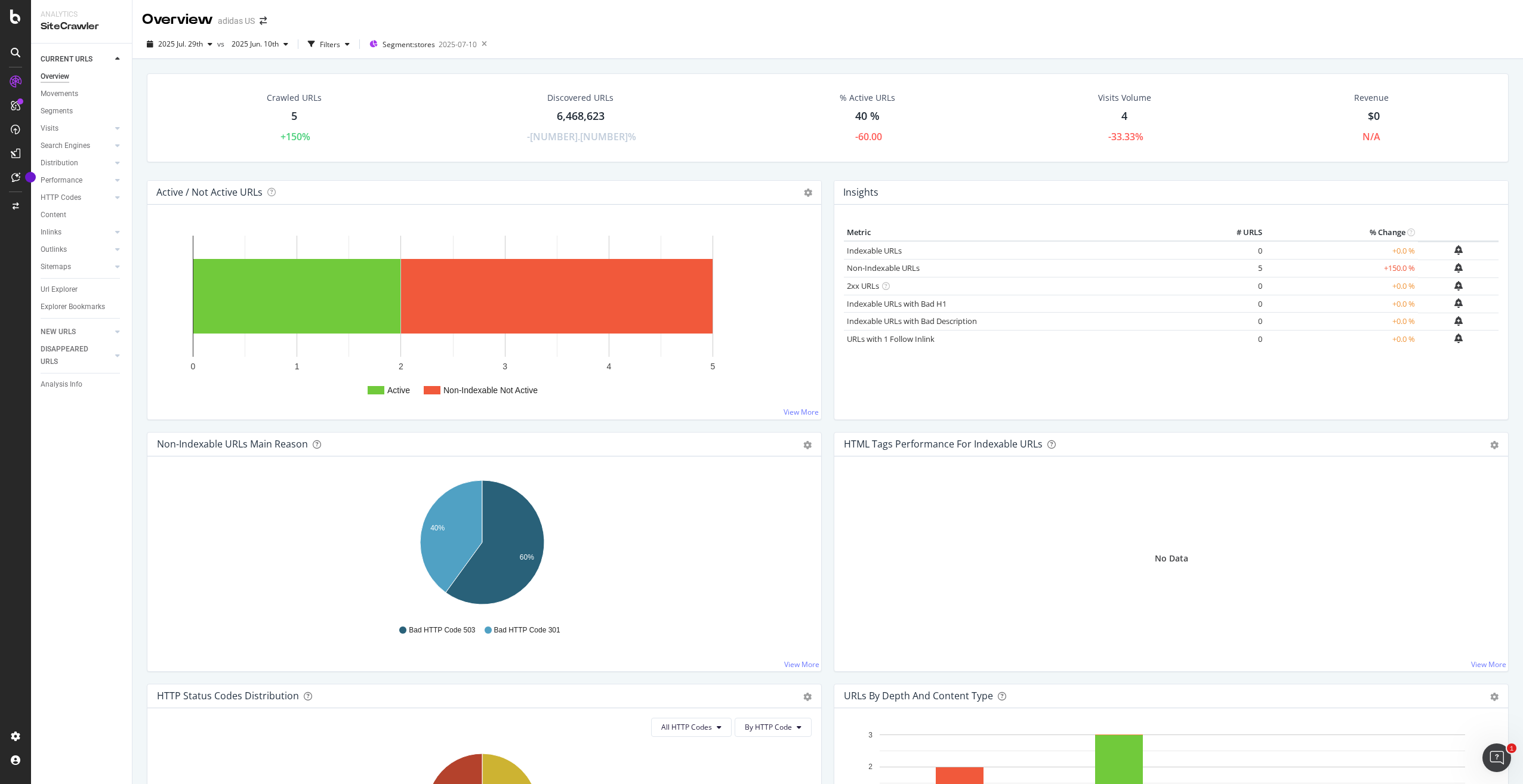 click on "40 %" at bounding box center [867, 116] 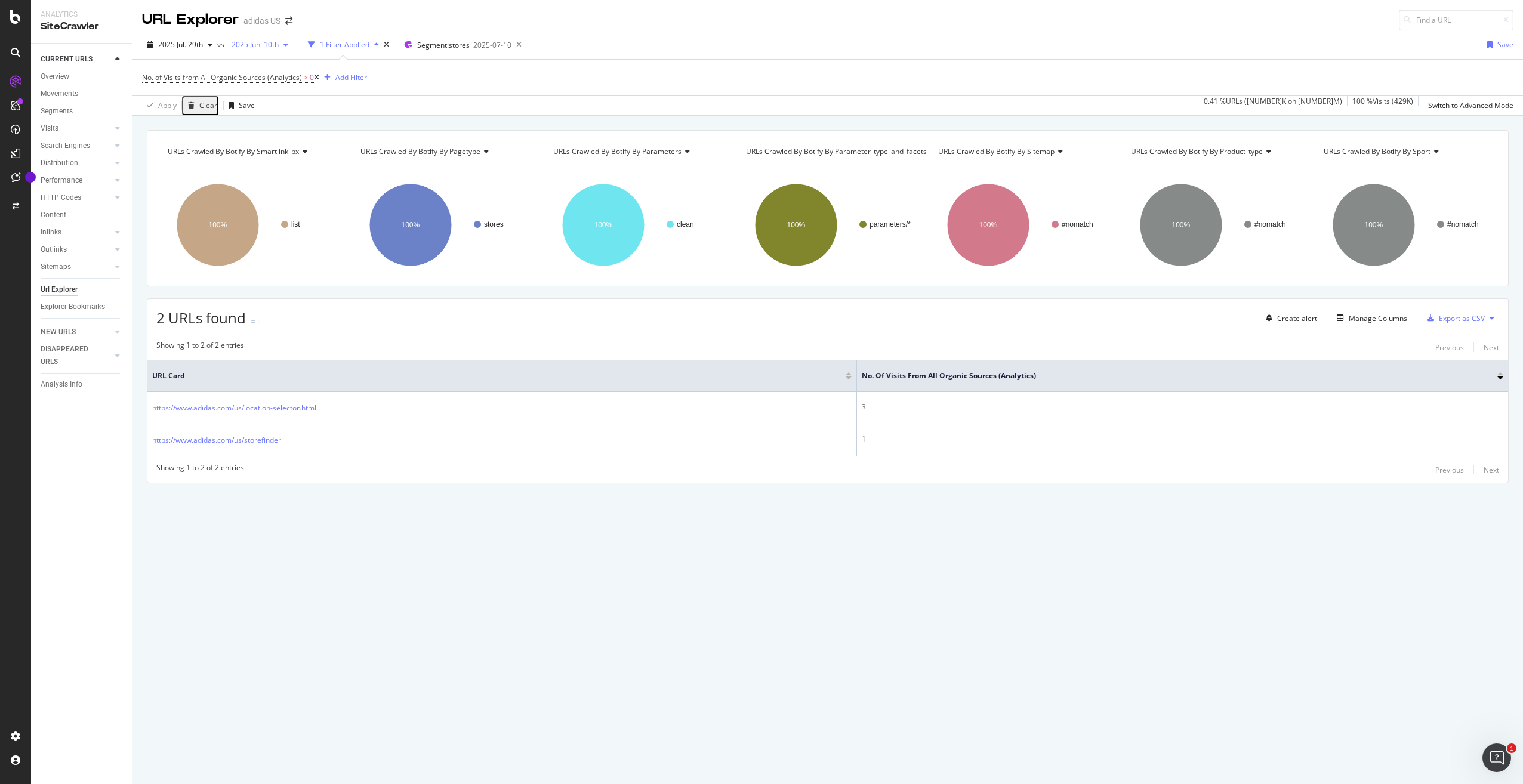 click at bounding box center [286, 45] 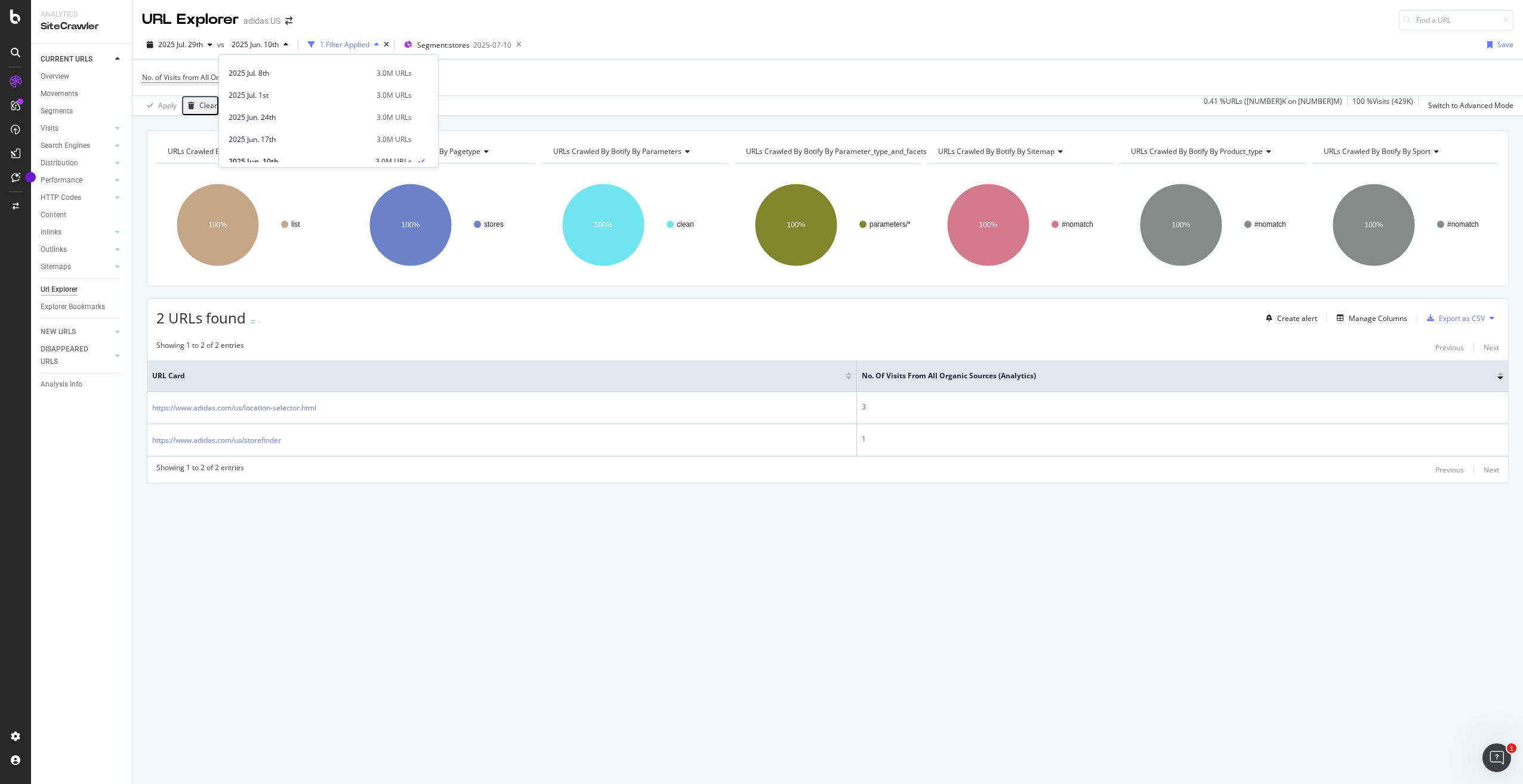 scroll, scrollTop: 0, scrollLeft: 0, axis: both 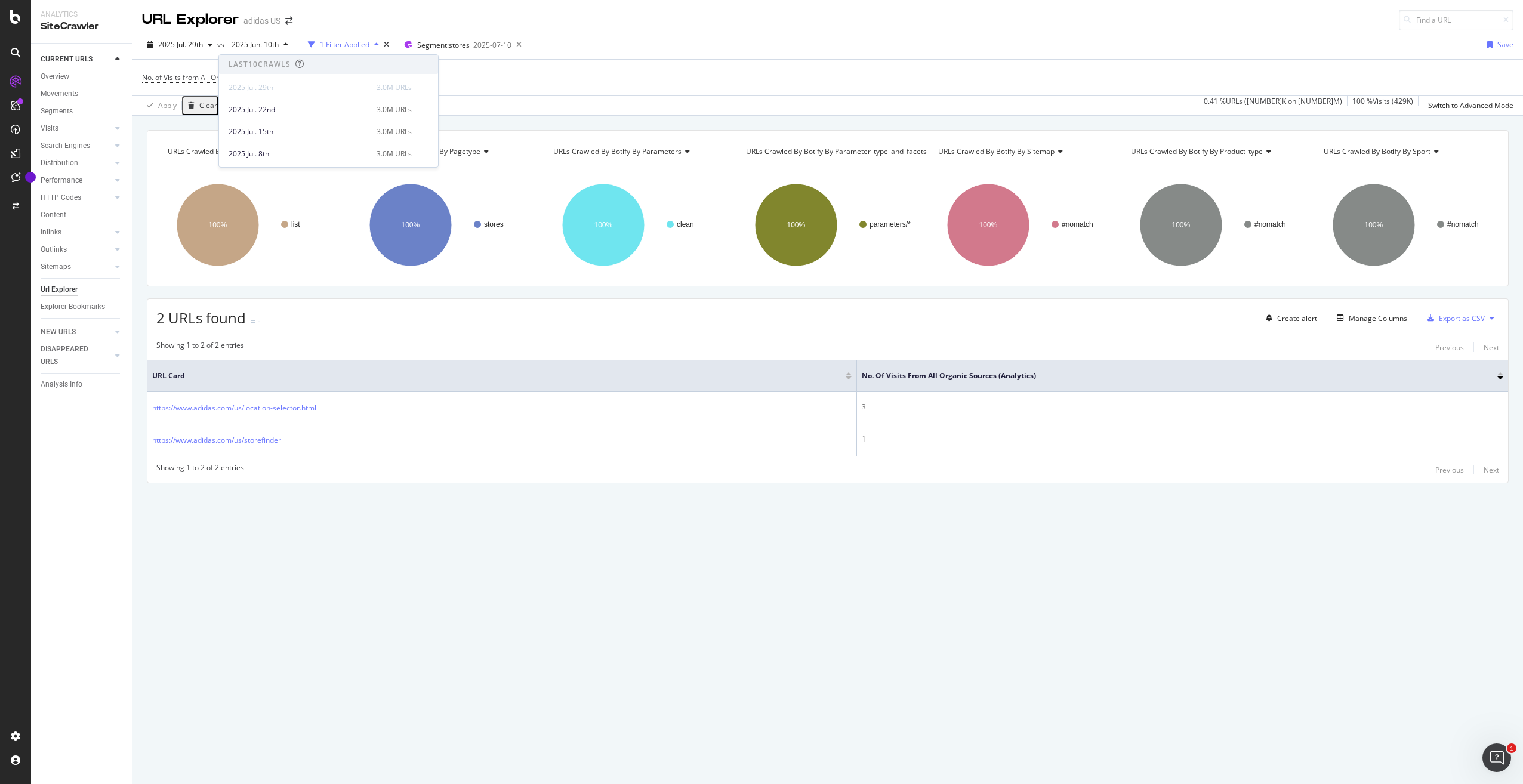click on "[YEAR] [MONTH] [DAY]th vs [YEAR] [MONTH] [DAY]th [NUMBER] Filter Applied Segment:  stores [YEAR]-[MONTH]-[DAY] Save" at bounding box center [828, 47] 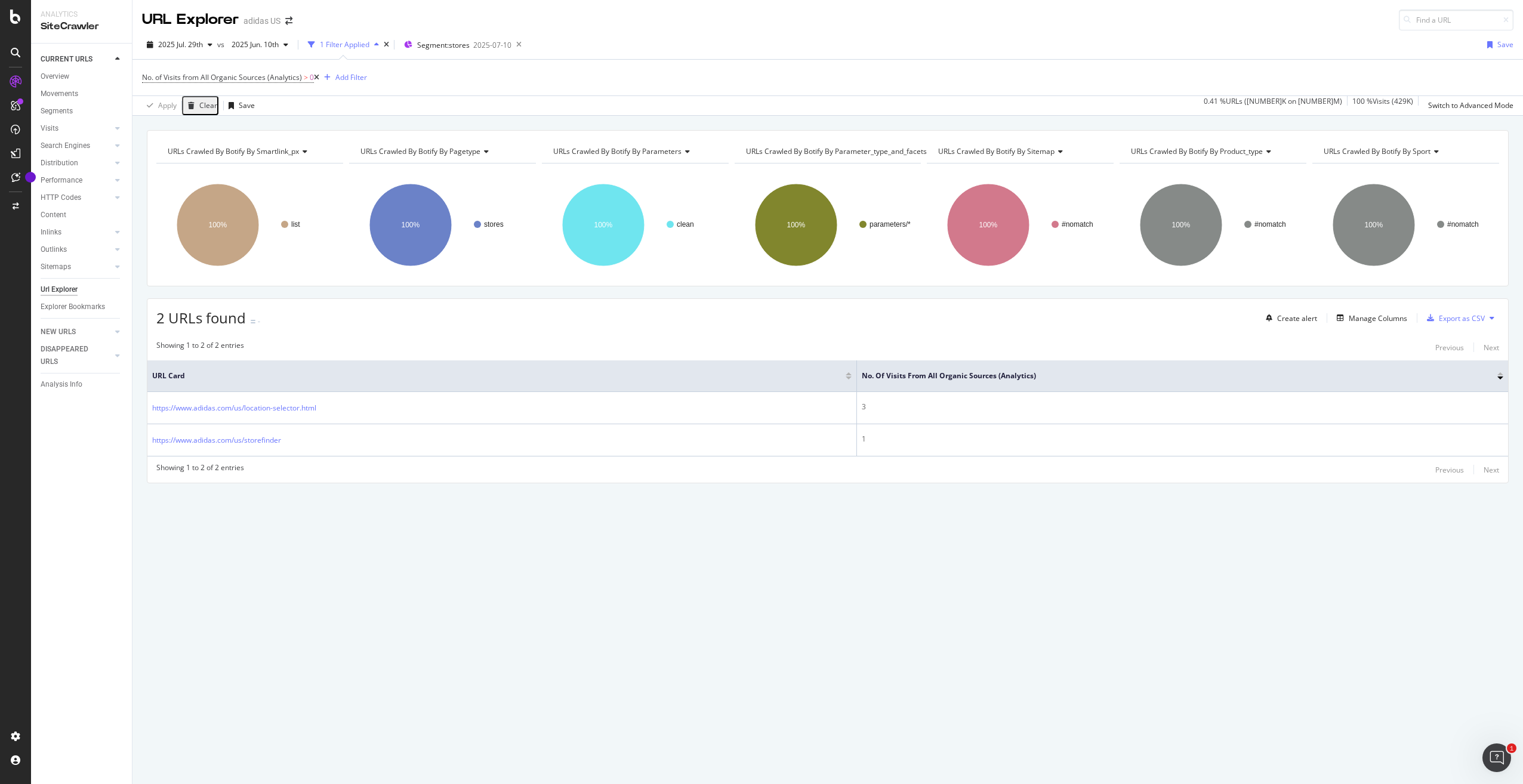 drag, startPoint x: 60, startPoint y: 73, endPoint x: 206, endPoint y: 63, distance: 146.34207 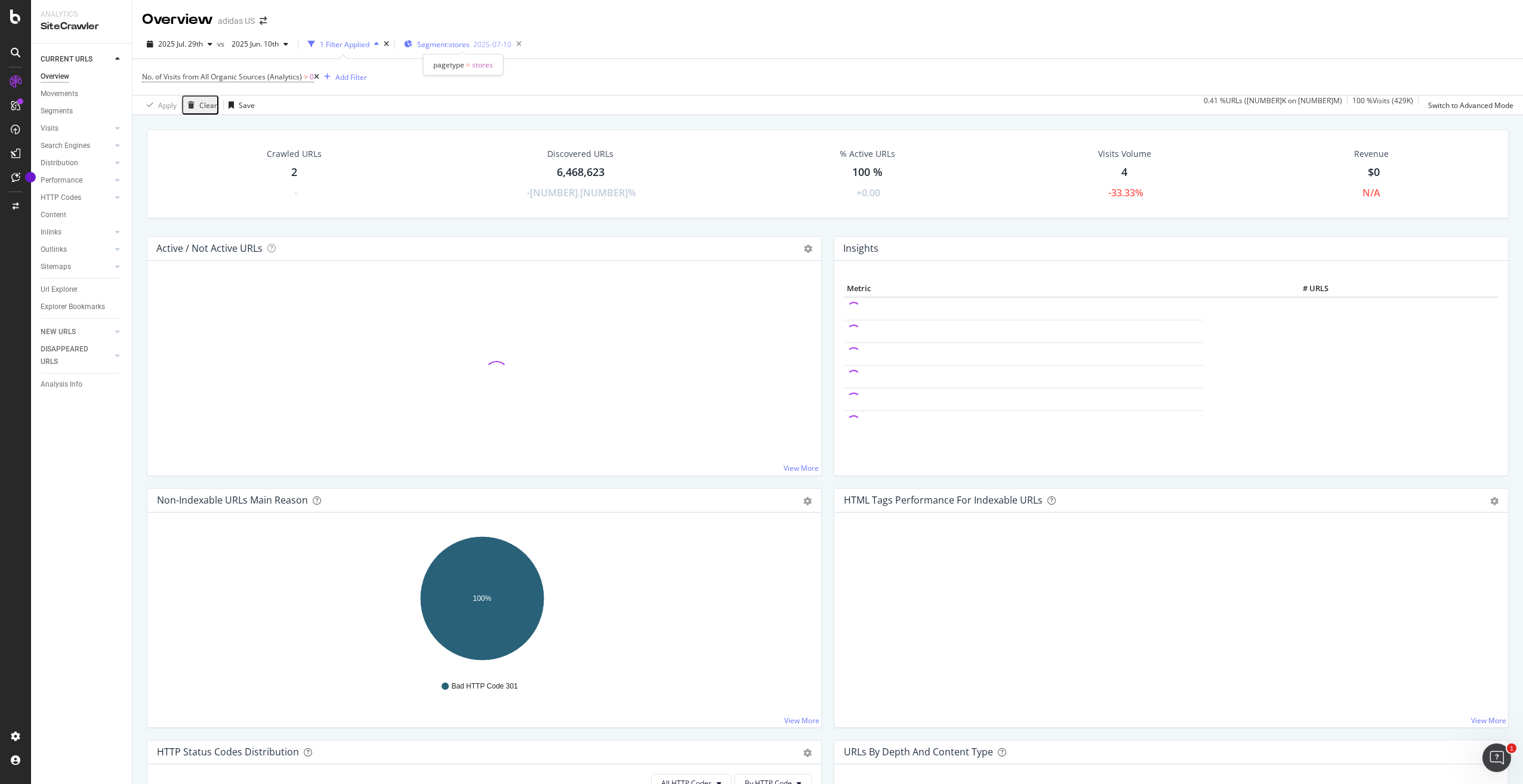 click on "Segment: stores" at bounding box center (443, 44) 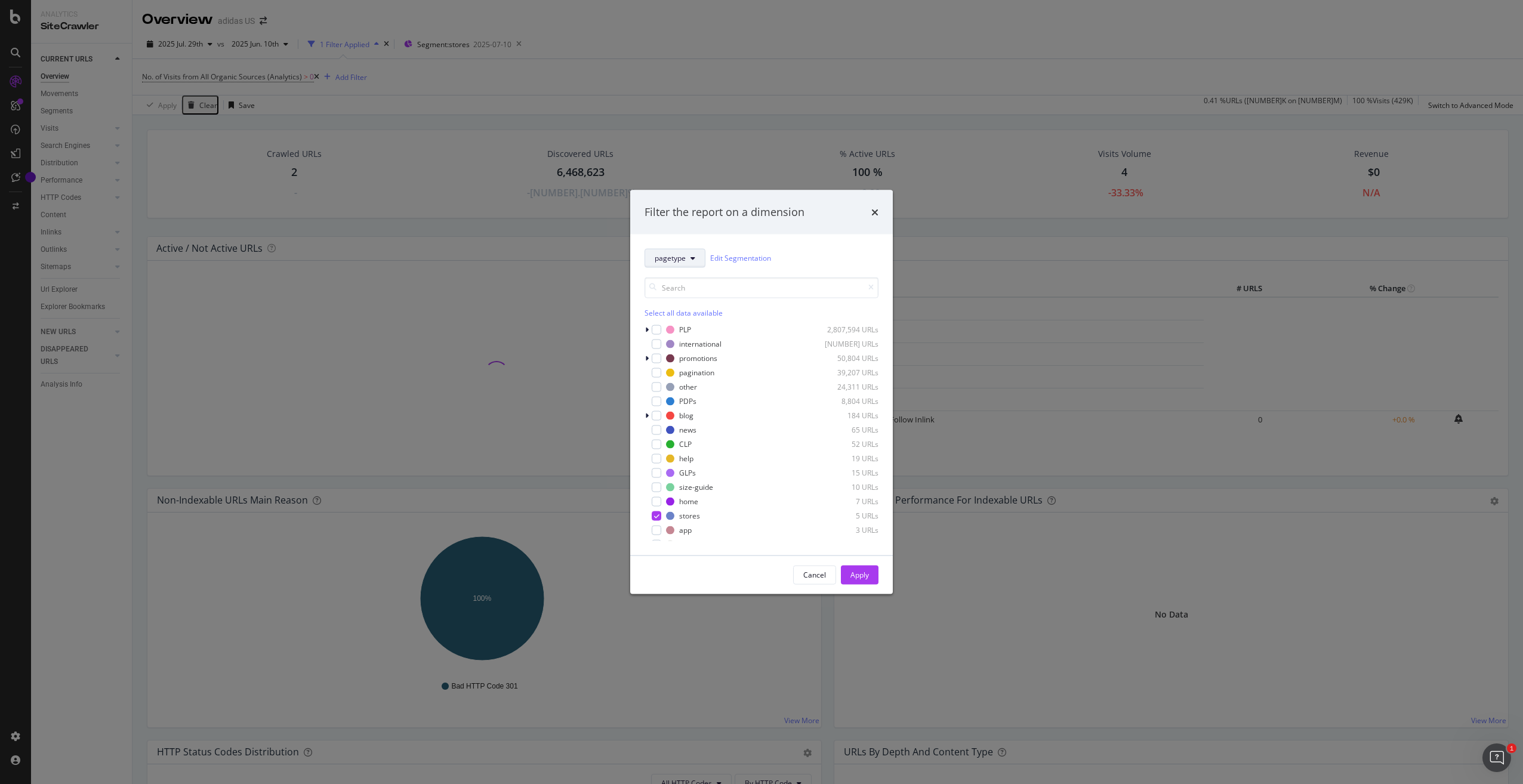 click on "pagetype" at bounding box center [670, 258] 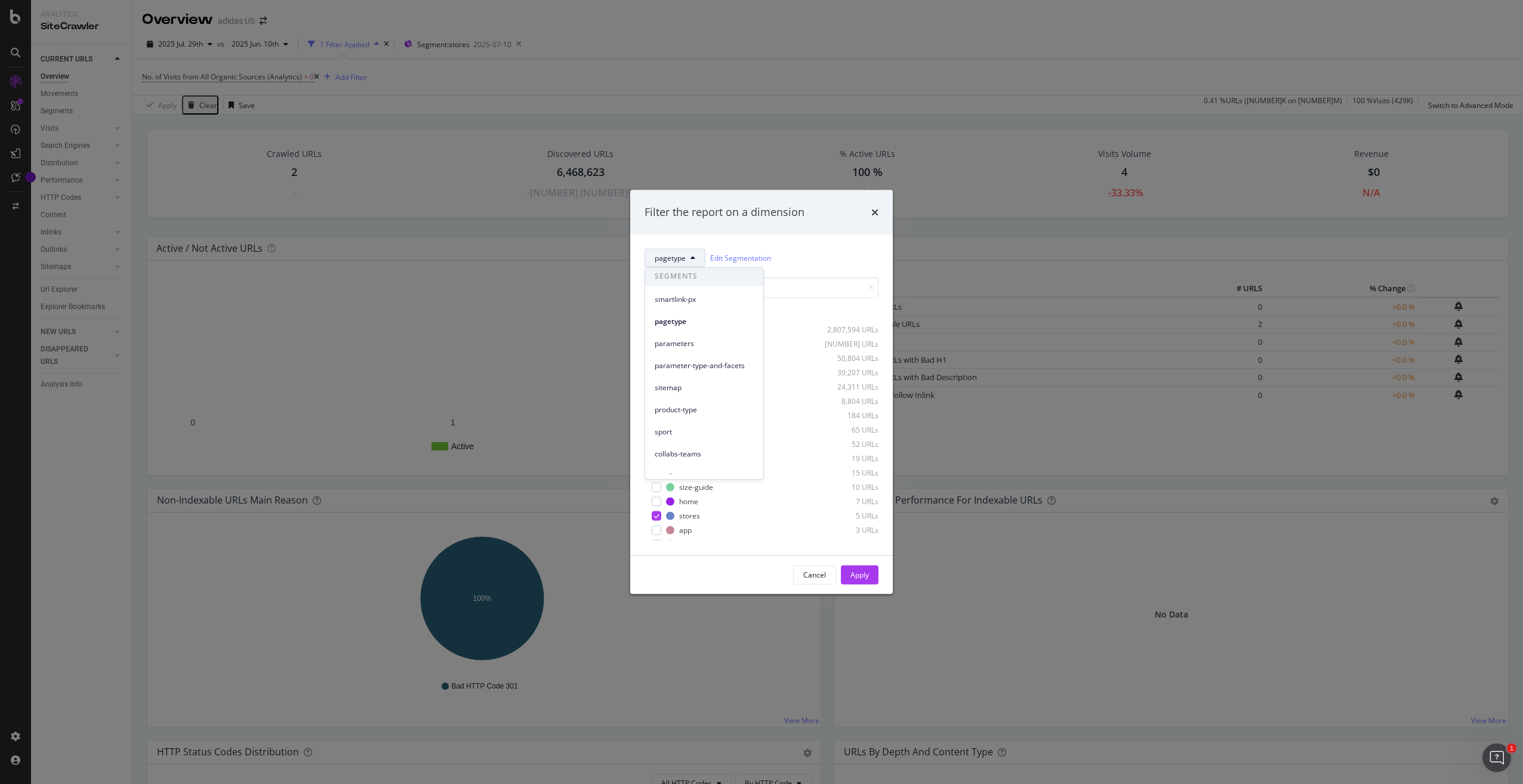 scroll, scrollTop: 0, scrollLeft: 0, axis: both 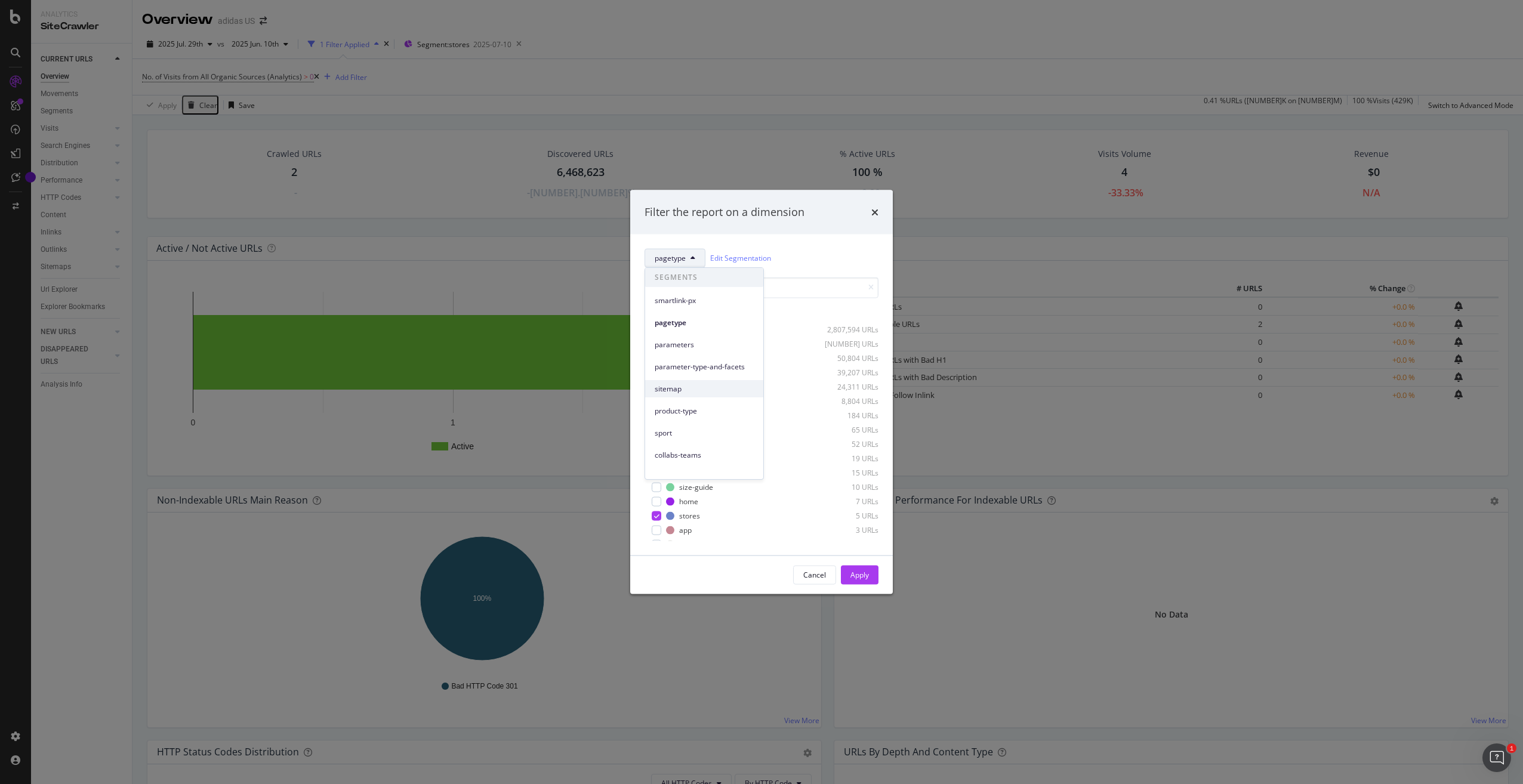 click on "sitemap" at bounding box center (704, 389) 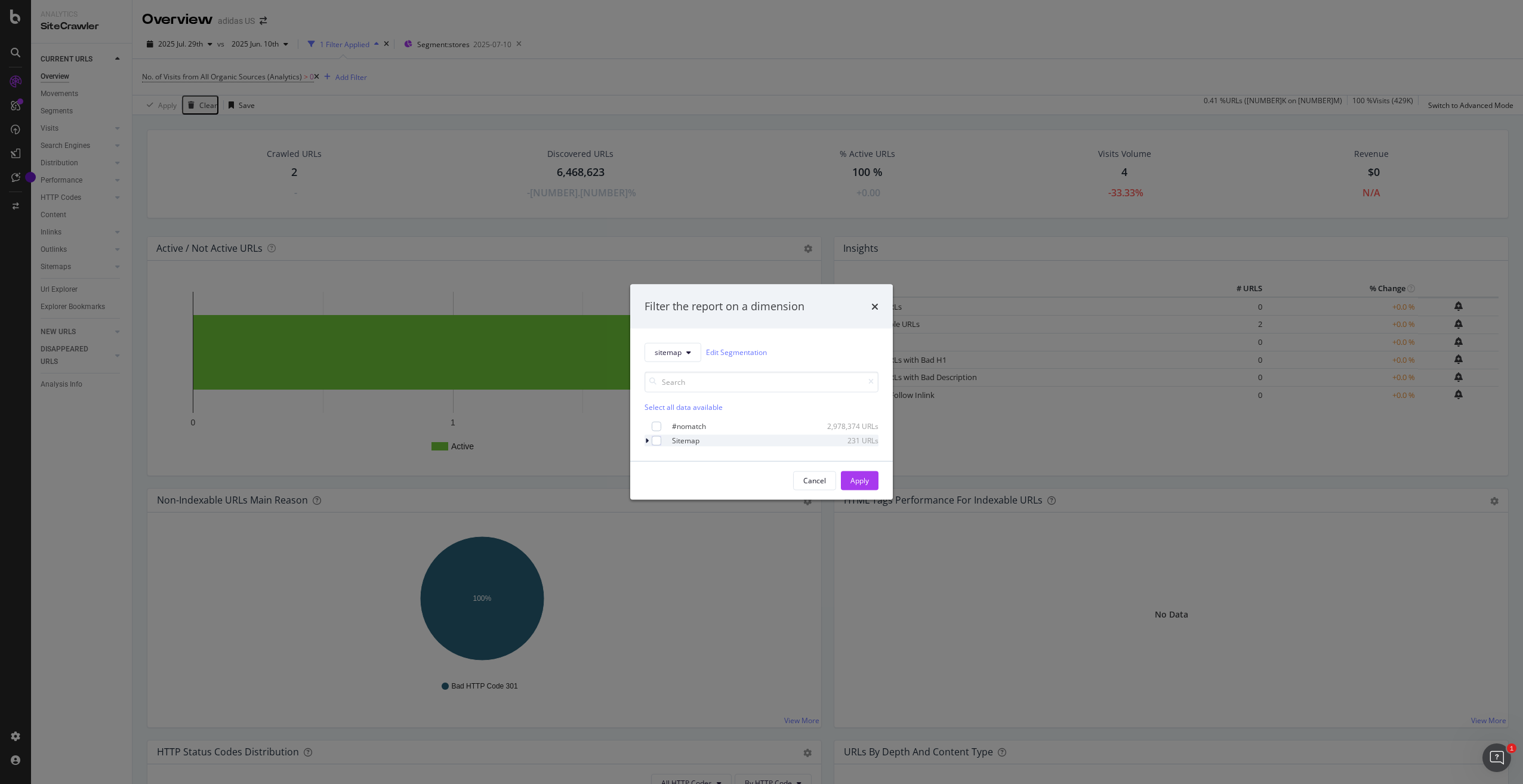 click at bounding box center (647, 440) 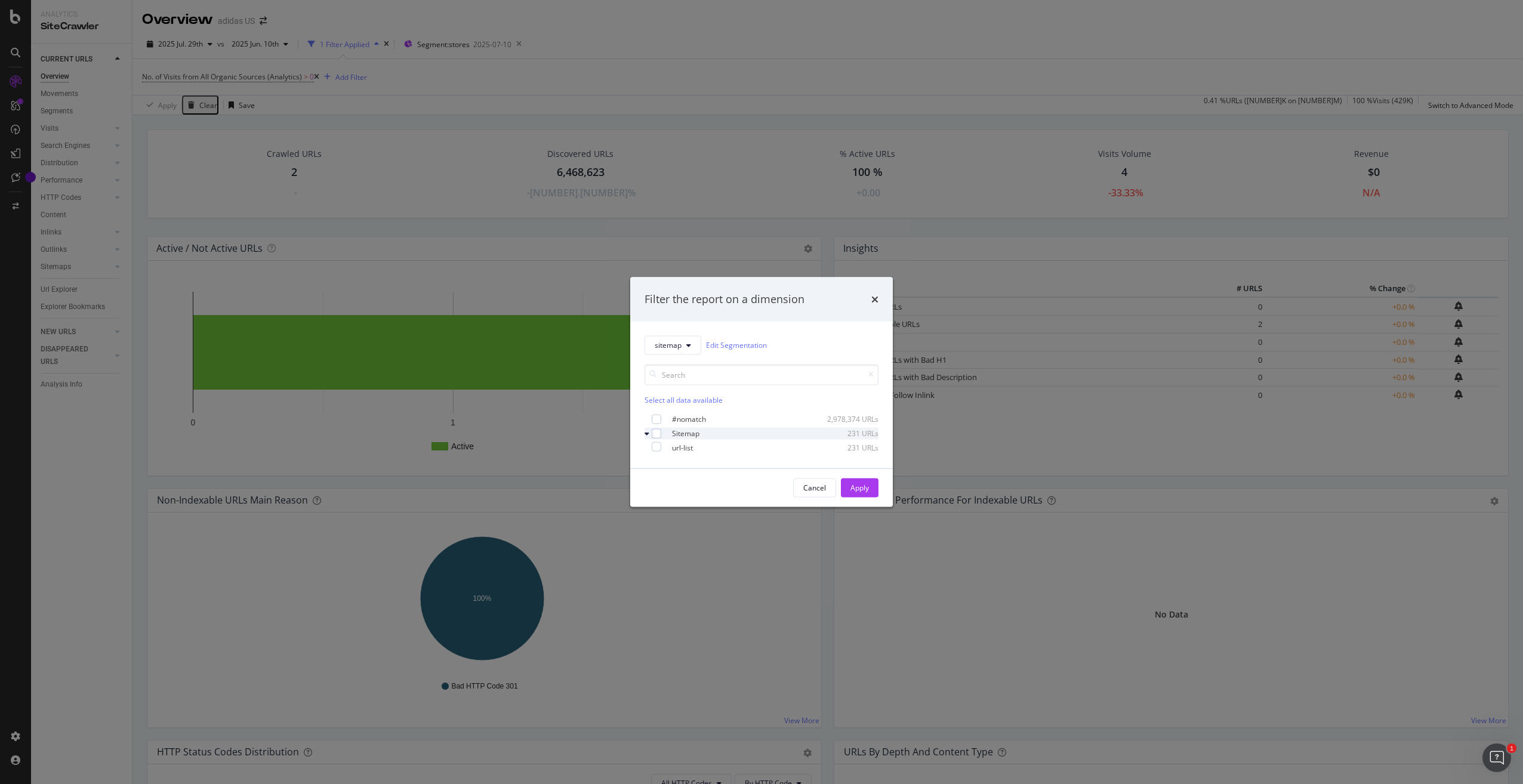 click at bounding box center (648, 433) 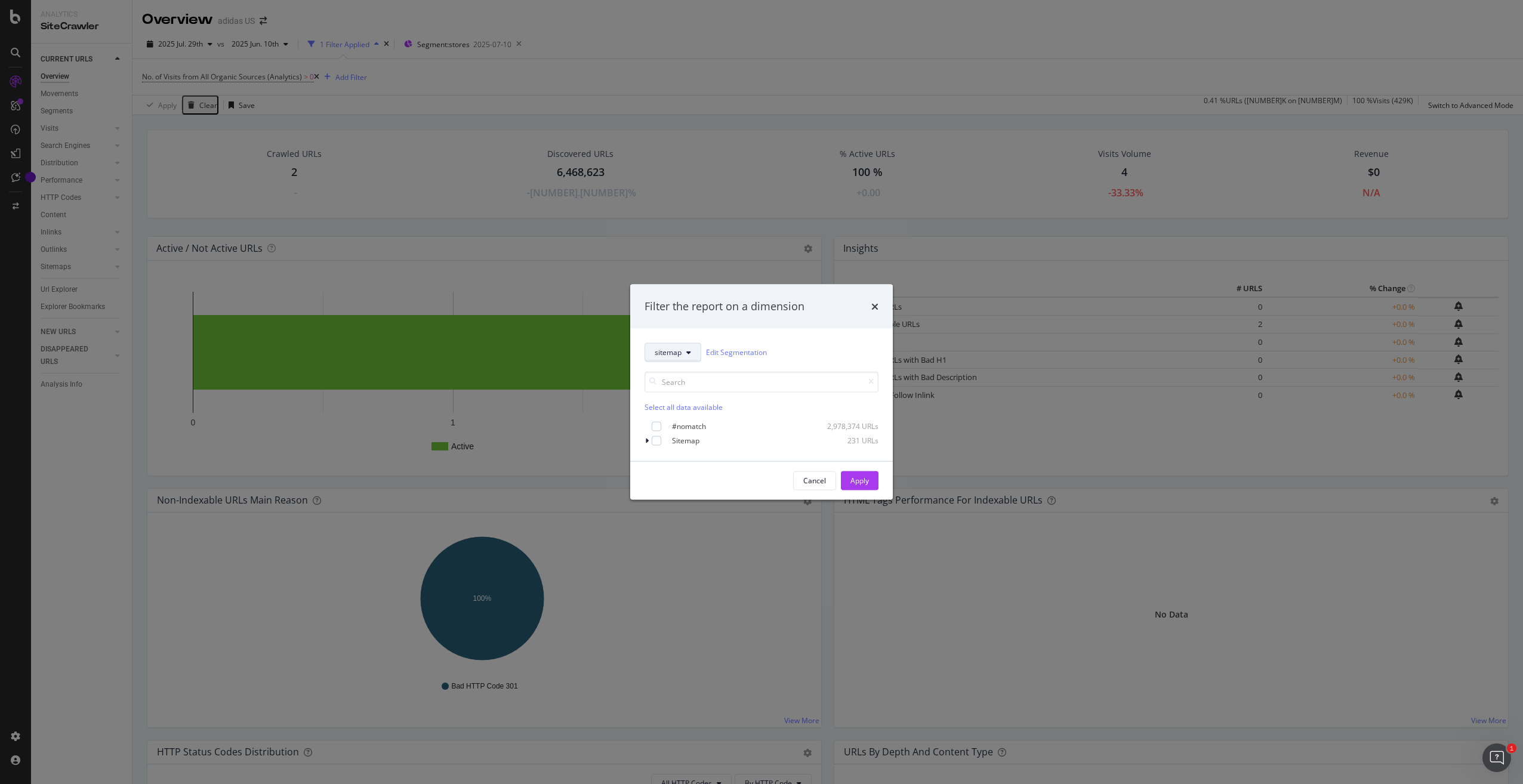 click on "sitemap" at bounding box center (673, 352) 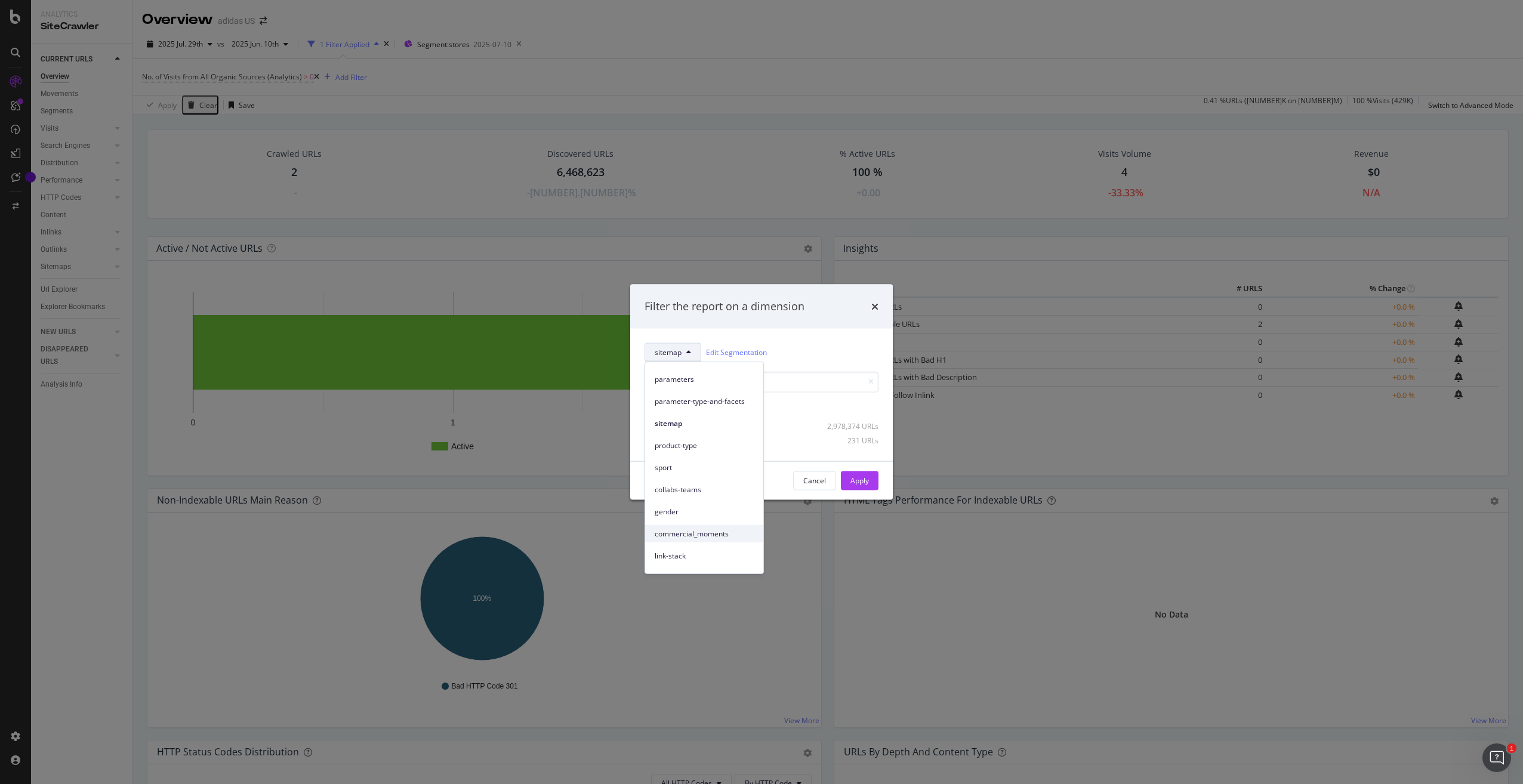 scroll, scrollTop: 0, scrollLeft: 0, axis: both 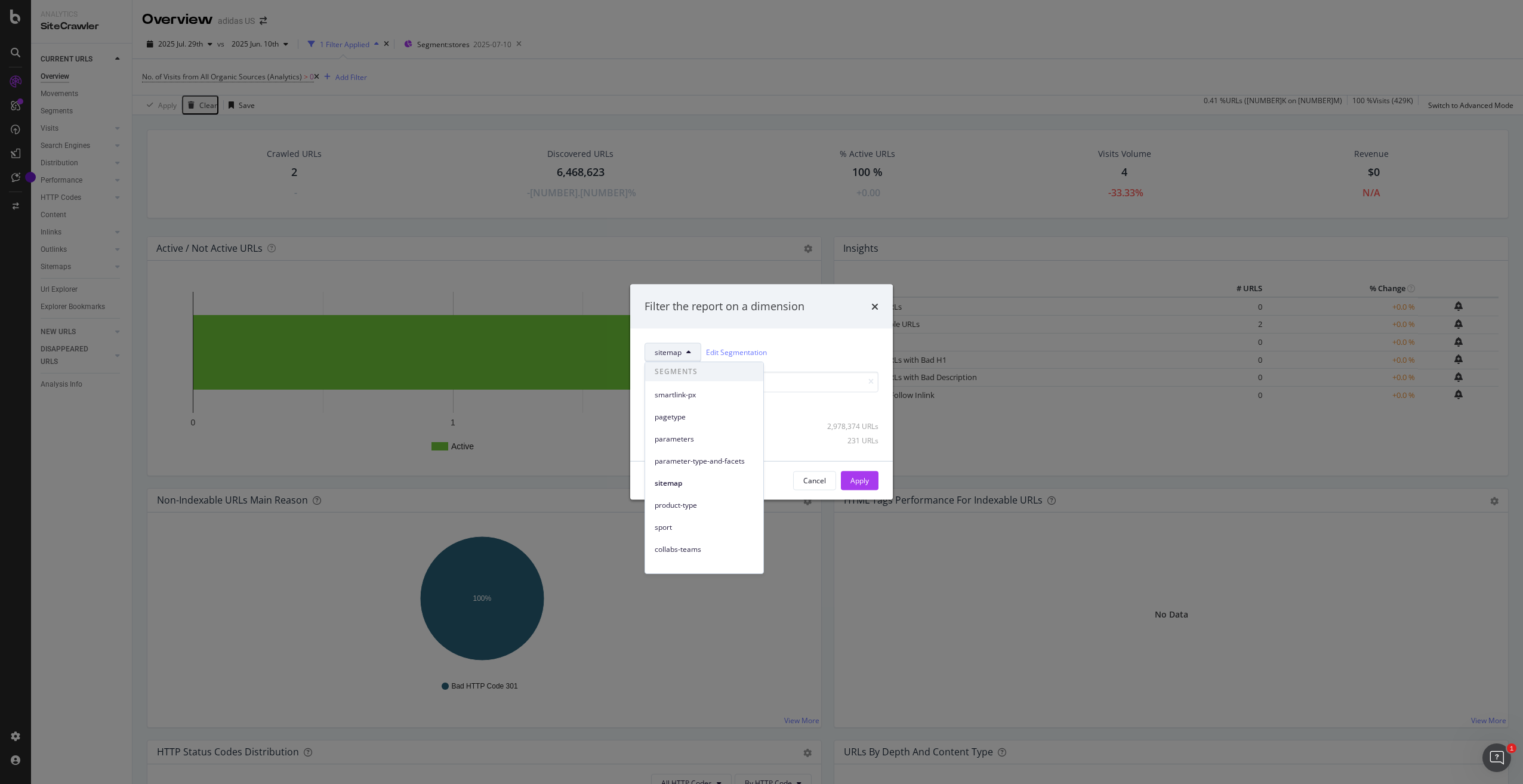 click on "pagetype" at bounding box center (704, 417) 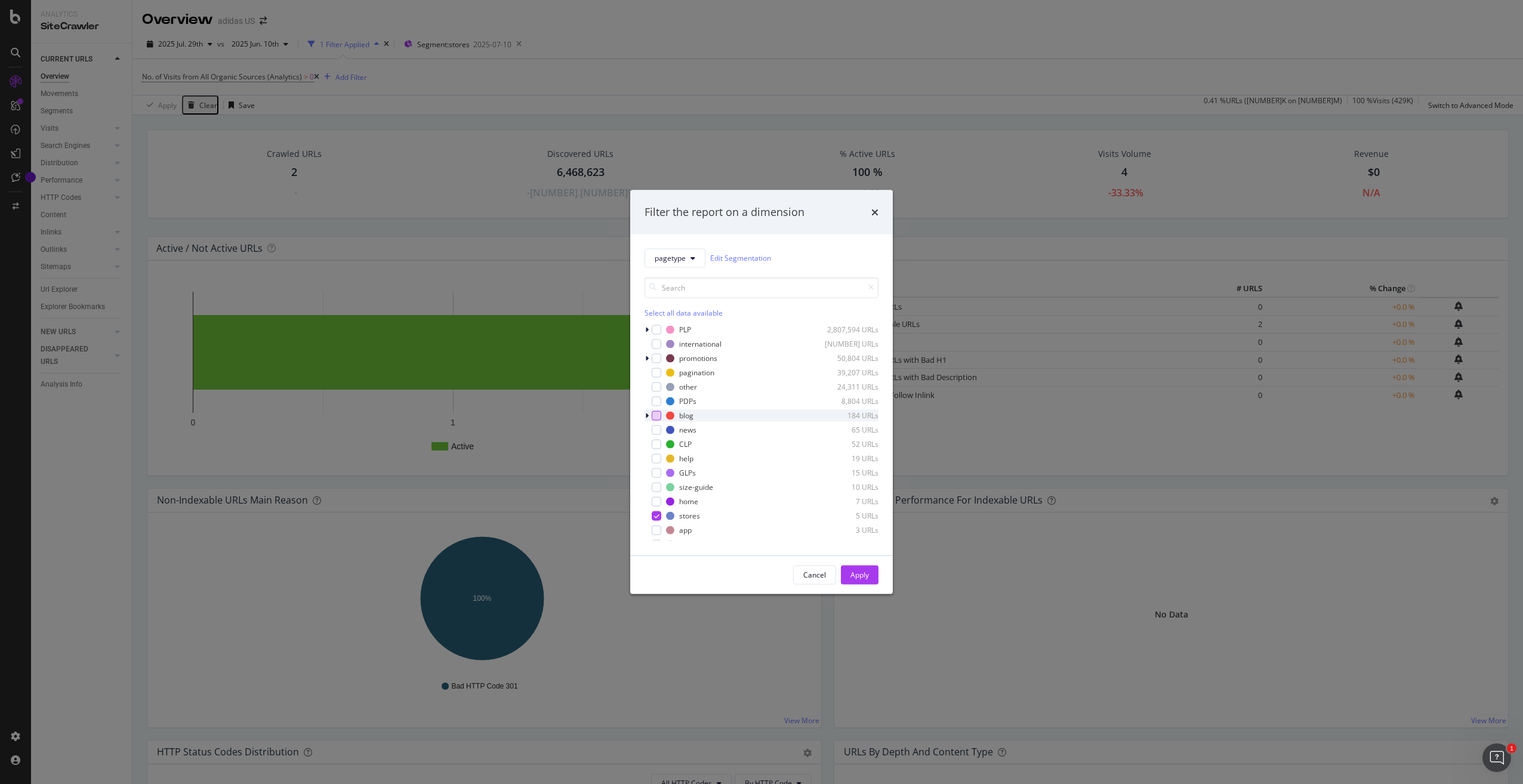 click at bounding box center [656, 415] 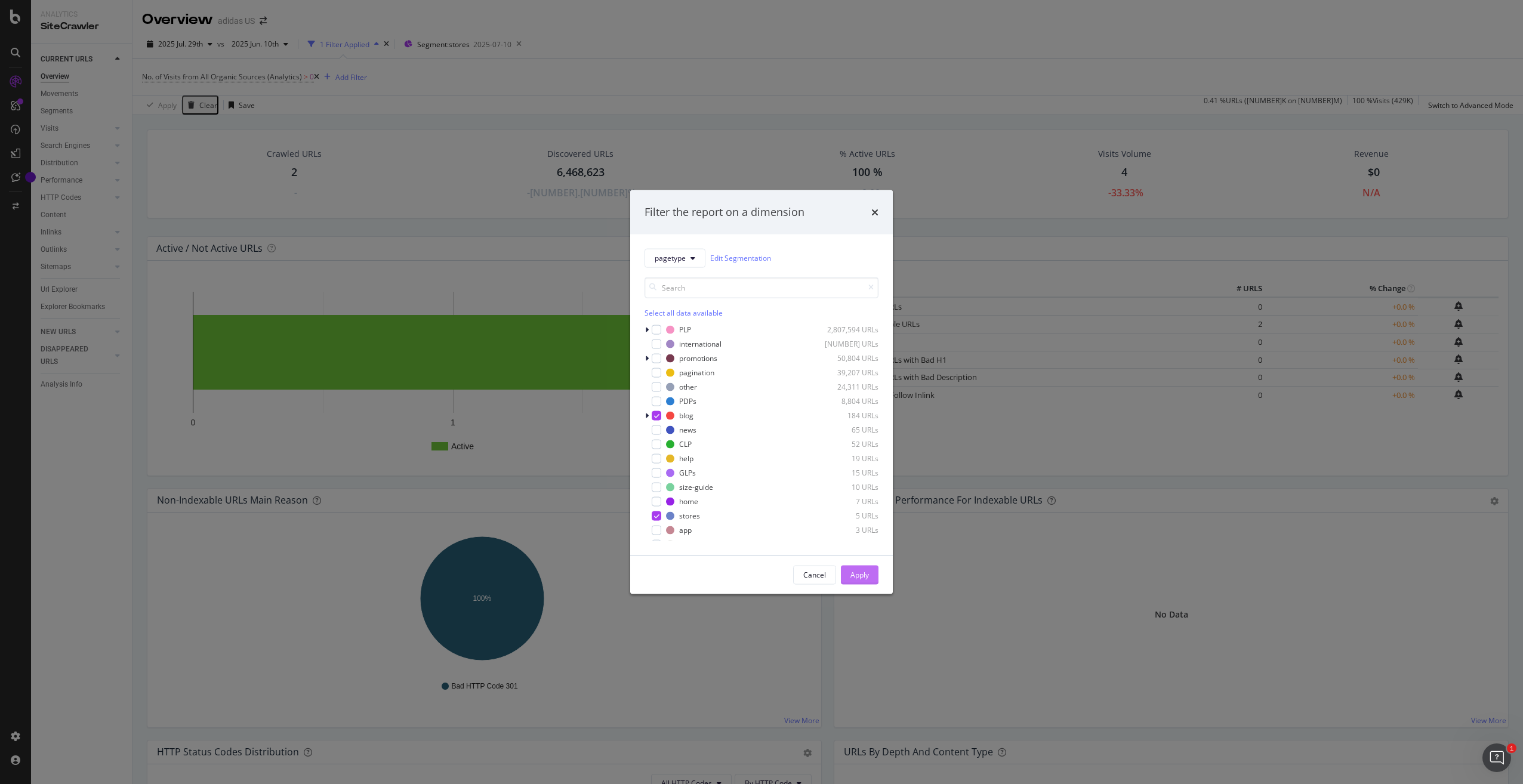 click on "Apply" at bounding box center [859, 575] 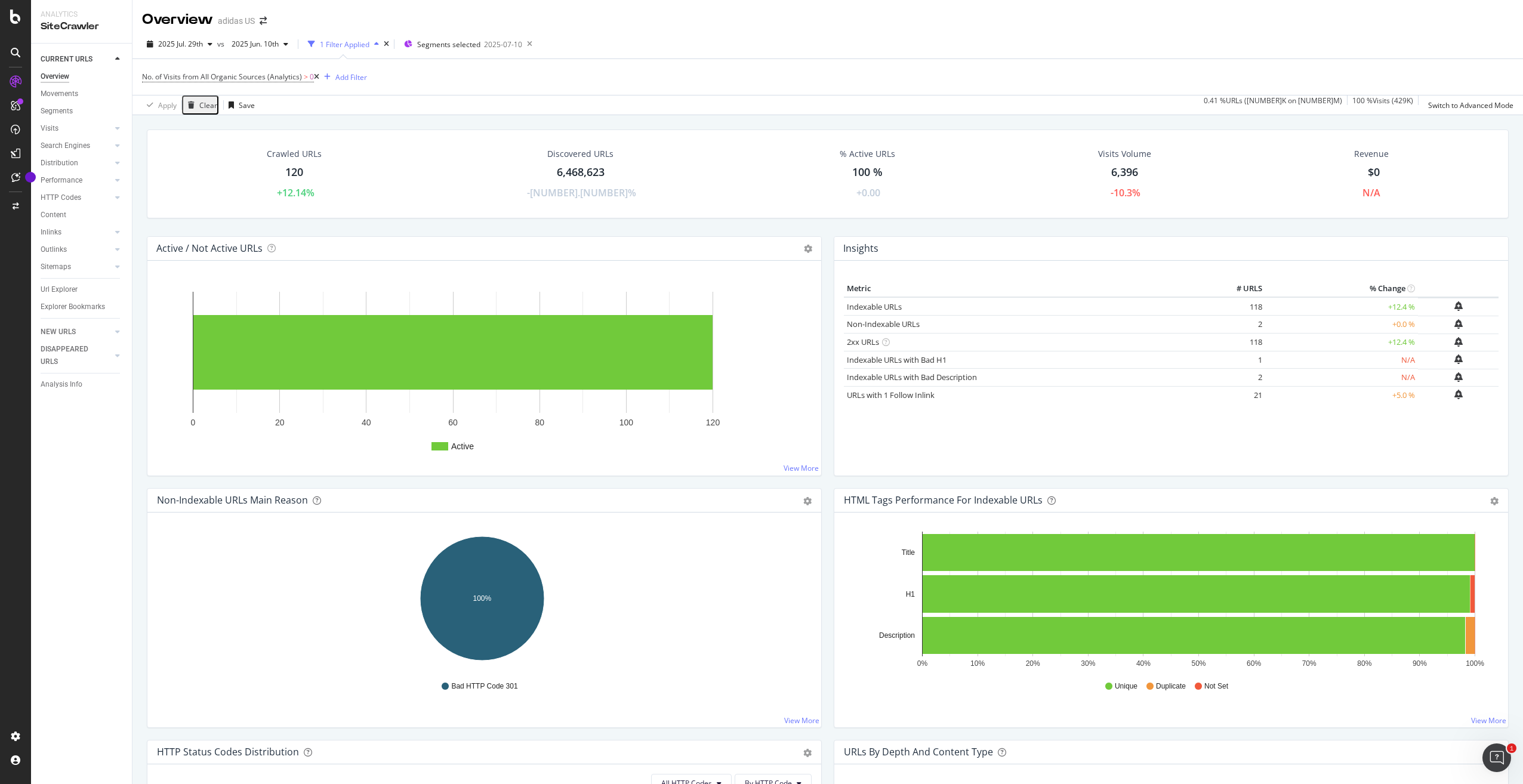 click at bounding box center (316, 77) 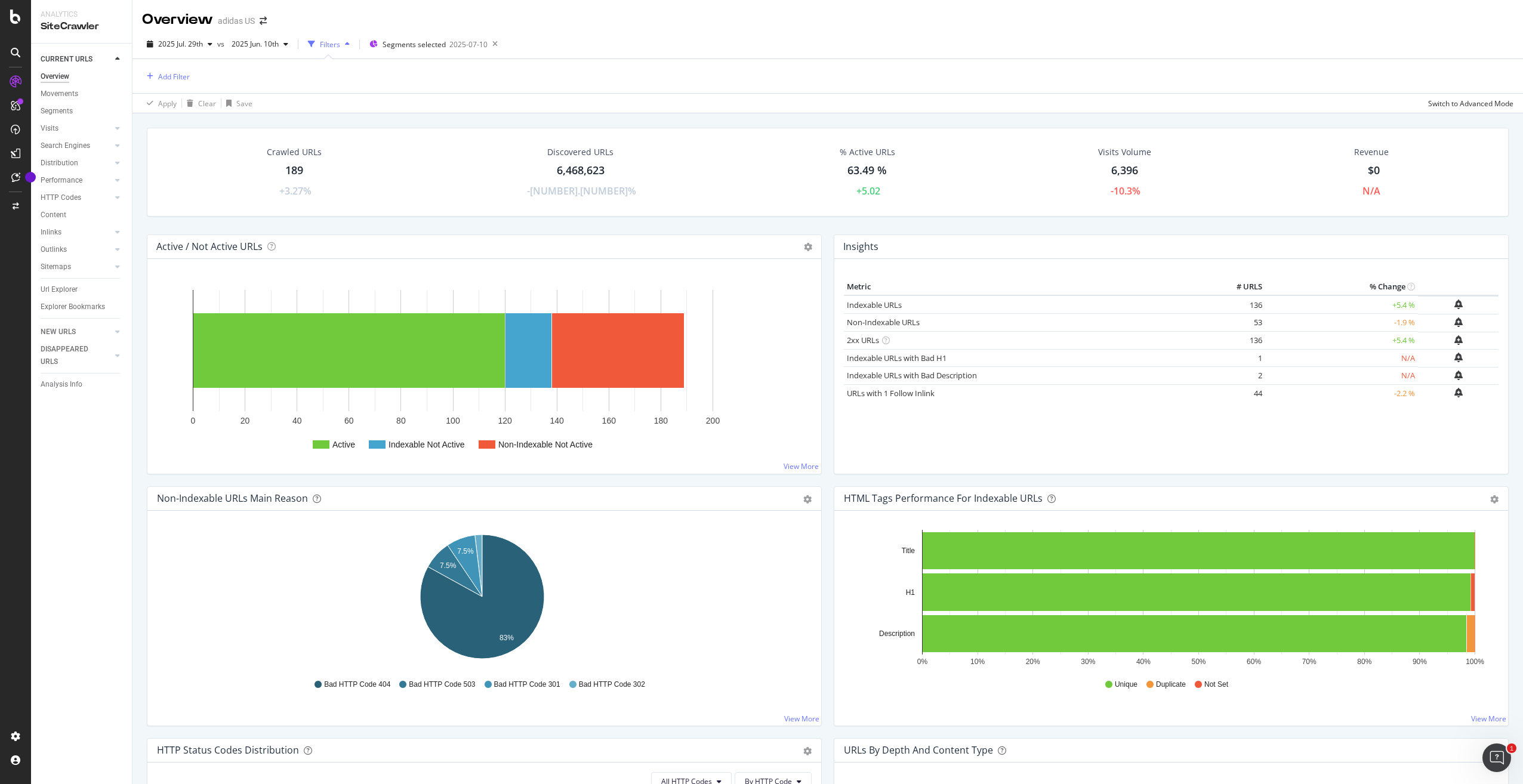 click on "189" at bounding box center [294, 171] 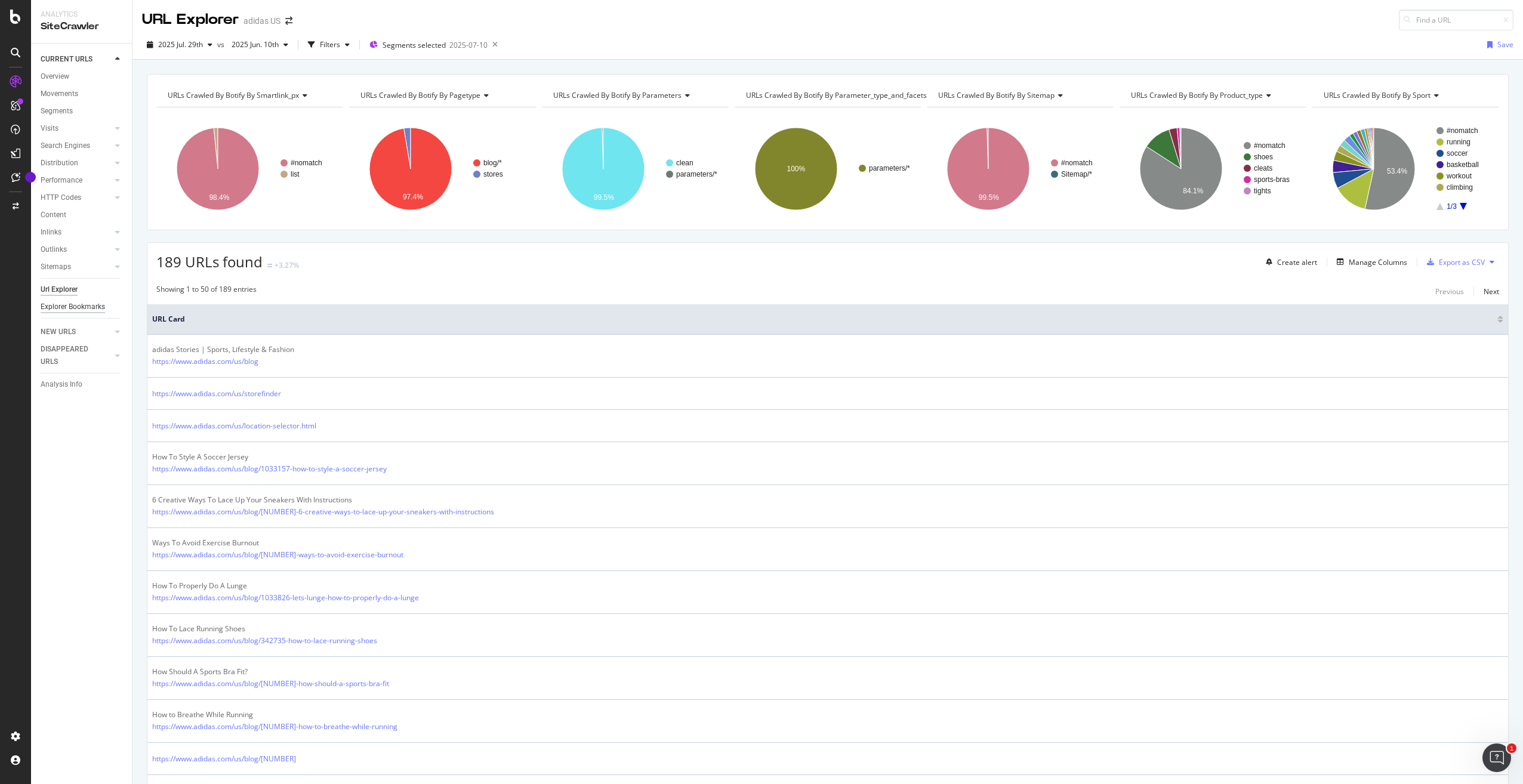 click on "Explorer Bookmarks" at bounding box center [73, 307] 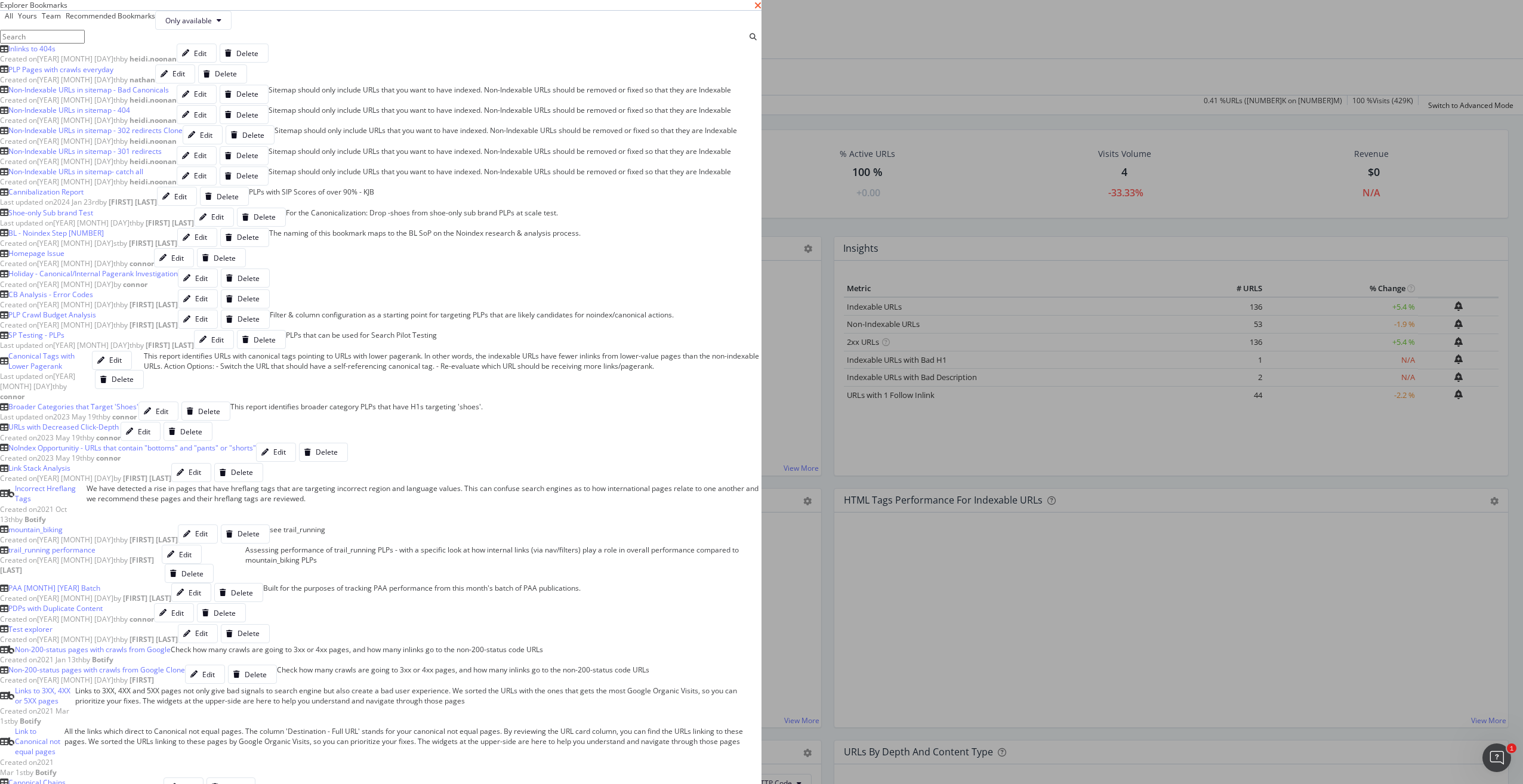 click at bounding box center (758, 5) 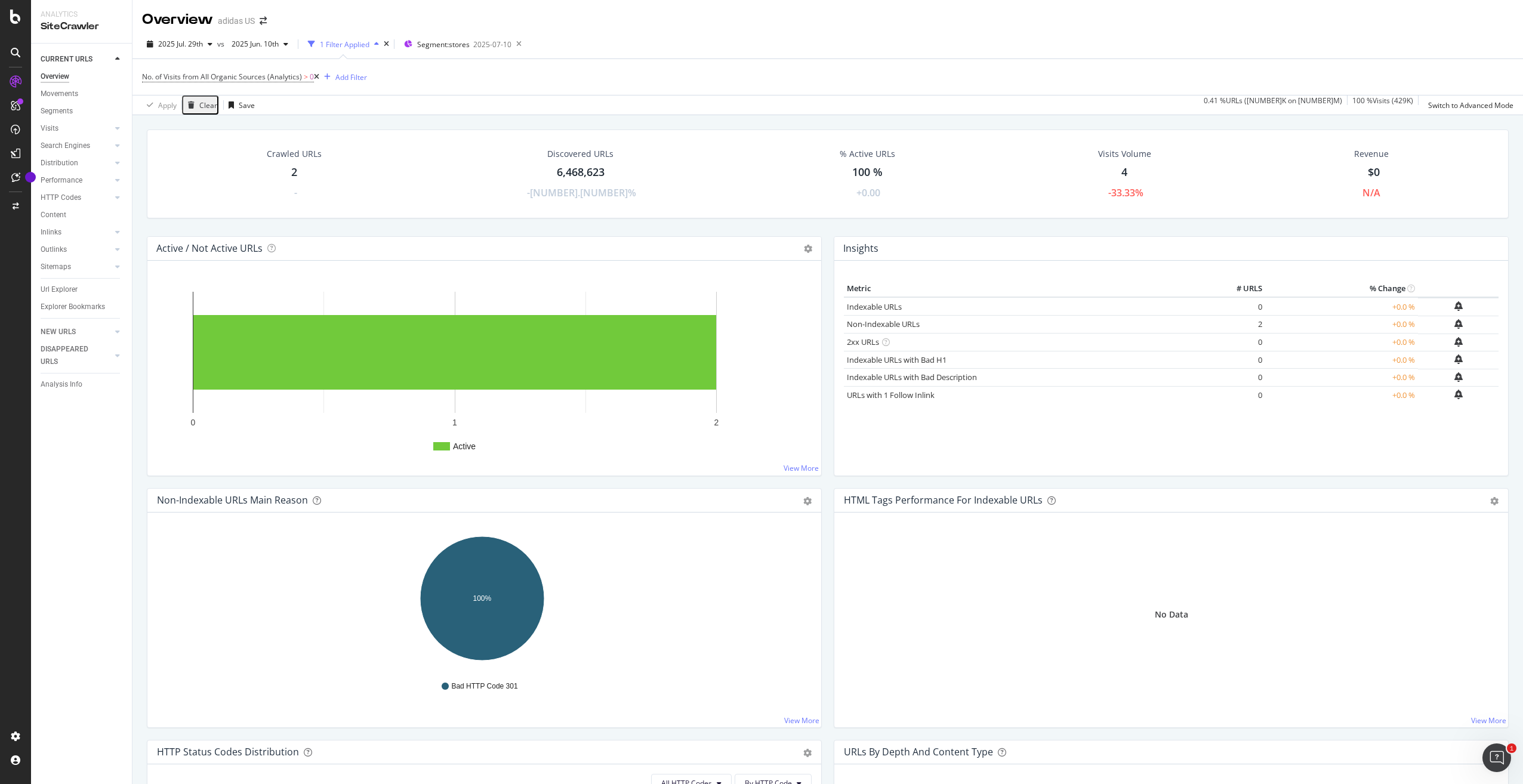 click at bounding box center (316, 77) 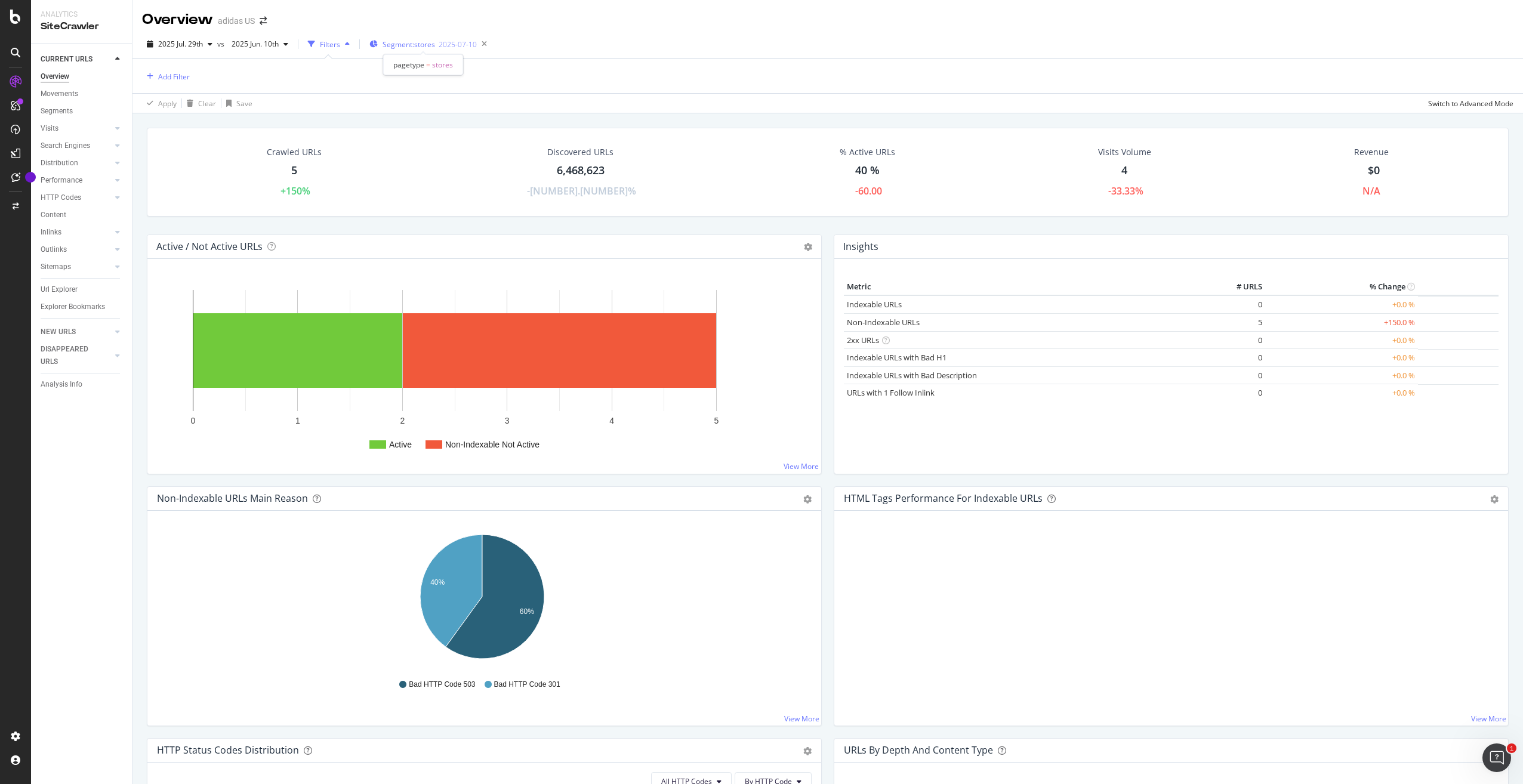 click on "Segment: stores" at bounding box center (409, 44) 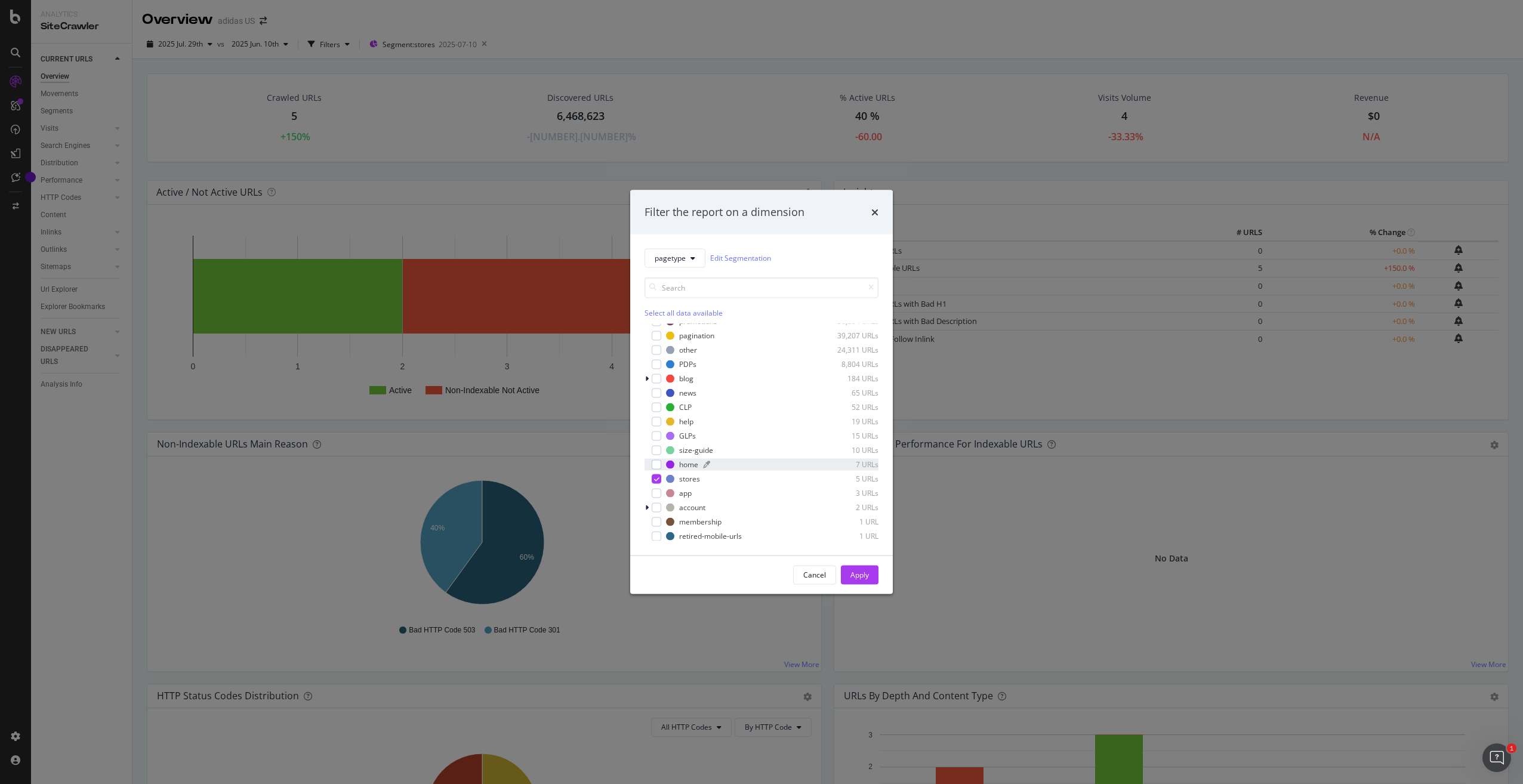 scroll, scrollTop: 53, scrollLeft: 0, axis: vertical 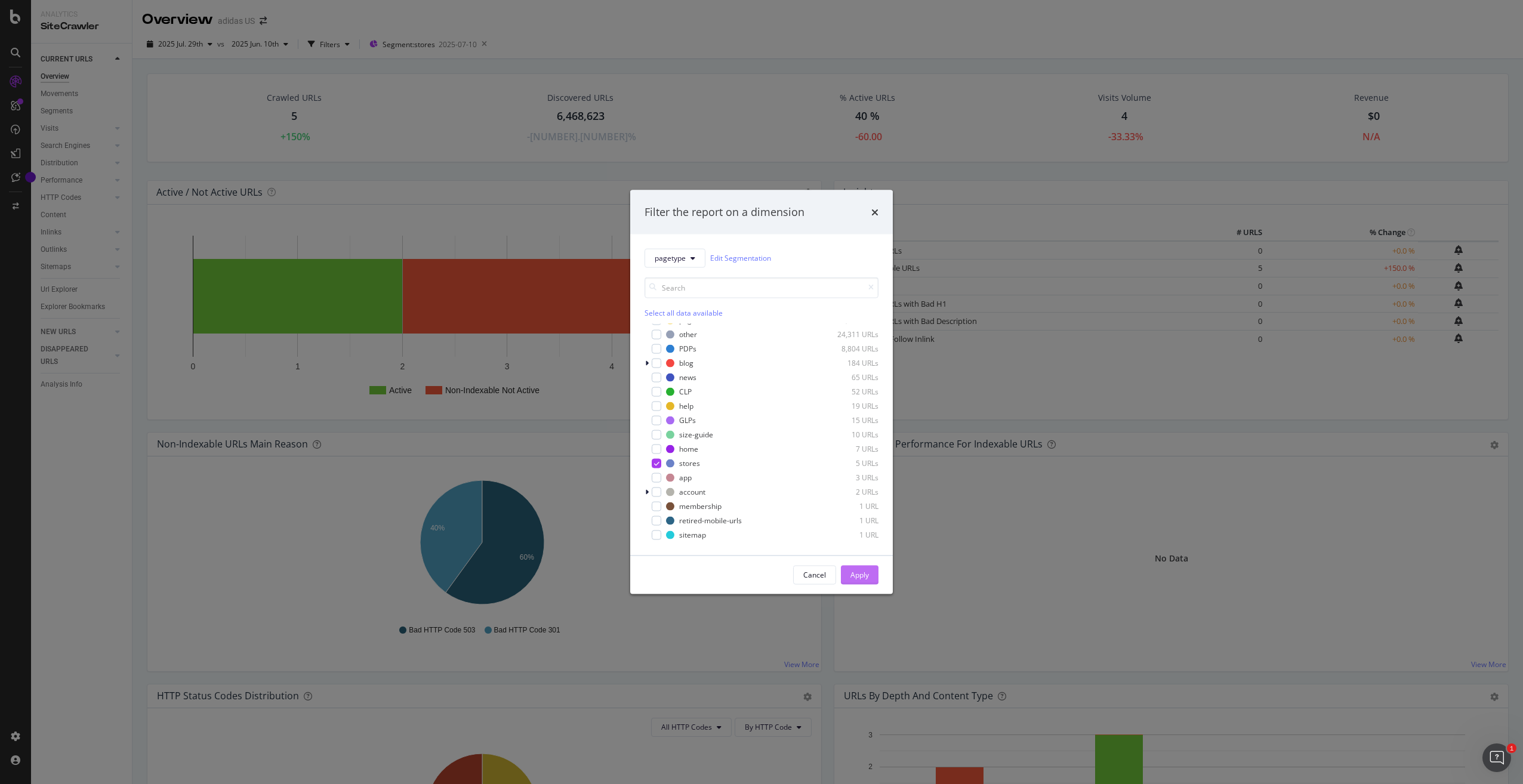 click on "Apply" at bounding box center (859, 575) 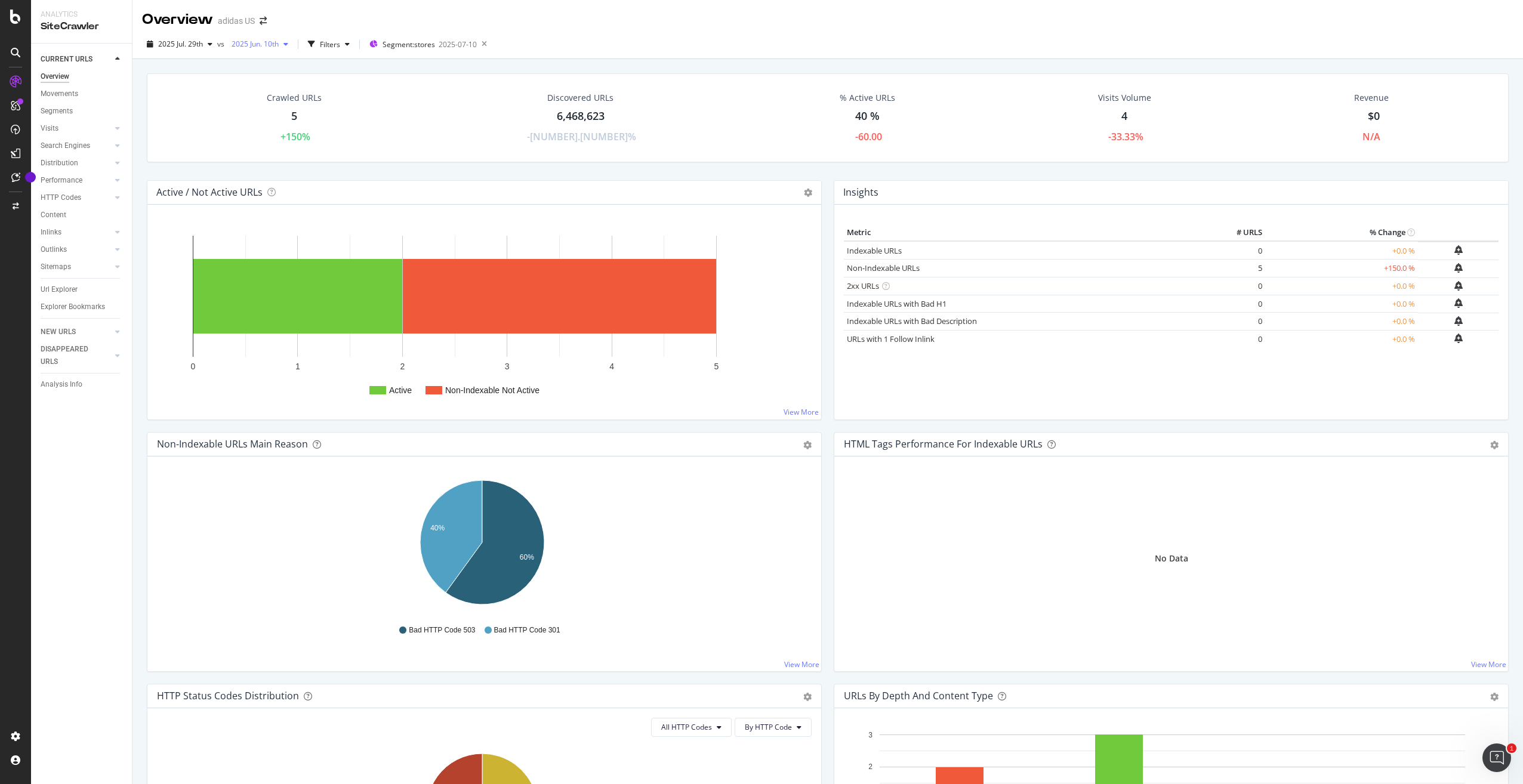 click at bounding box center [286, 44] 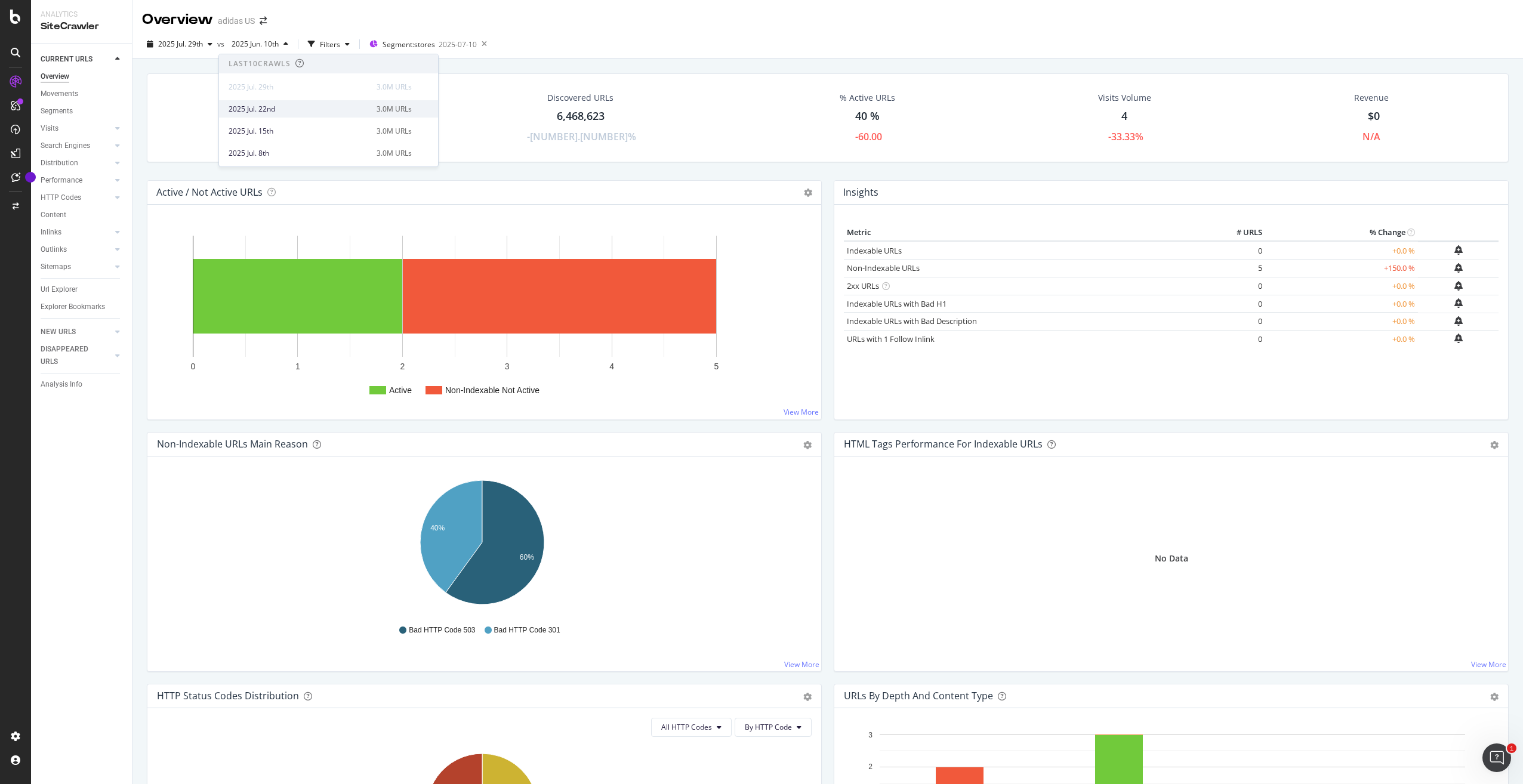 click on "2025 Jul. 22nd" at bounding box center [299, 109] 